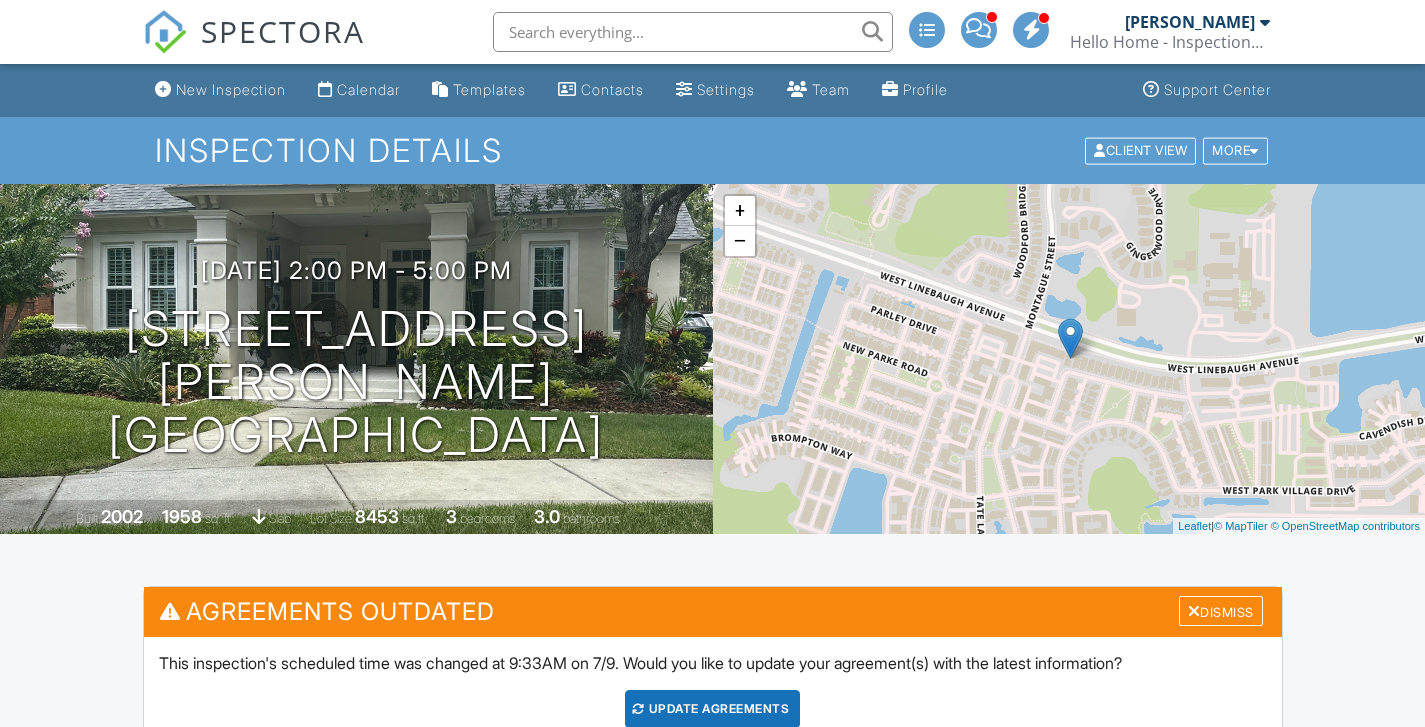 scroll, scrollTop: 0, scrollLeft: 0, axis: both 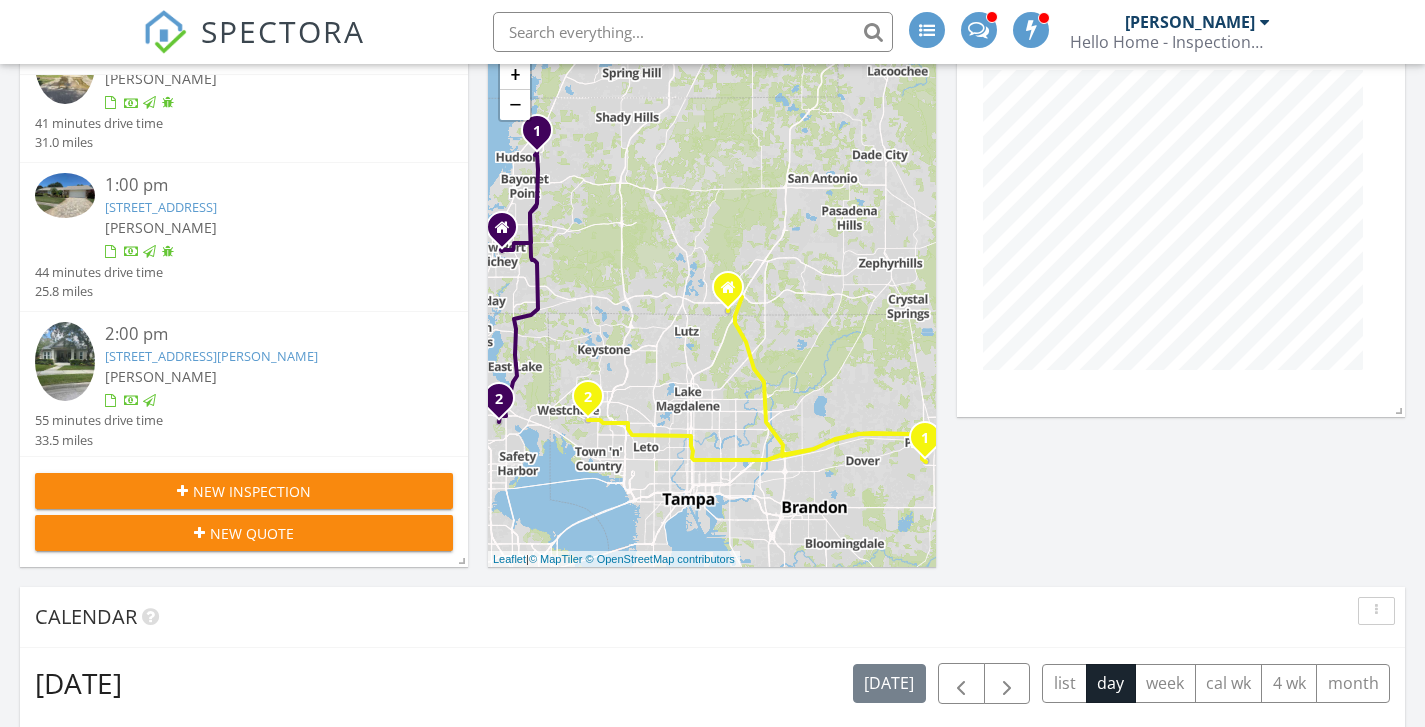 click on "Today
All Inspectors
9:00 am
14324 Bronte Ct, Hudson, FL 34667
Alex Canesse
22 minutes drive time   11.4 miles           9:00 am
Off
Jake Wojtuniecki
10:00 am
2006 Sycamore Ln E, Plant City, FL 33563
Jordan Mason
41 minutes drive time   31.0 miles       1:00 pm
2850 Allapattah Dr, Clearwater, FL 33761
Alex Canesse
44 minutes drive time   25.8 miles       2:00 pm
9715 Royce Dr, Tampa, FL 33626
Jordan Mason
55 minutes drive time   33.5 miles       New Inspection     New Quote         Map               1 2 1 2 + − I 75, I 4, I 4, West Linebaugh Avenue 150 m 1 km" at bounding box center (712, 2127) 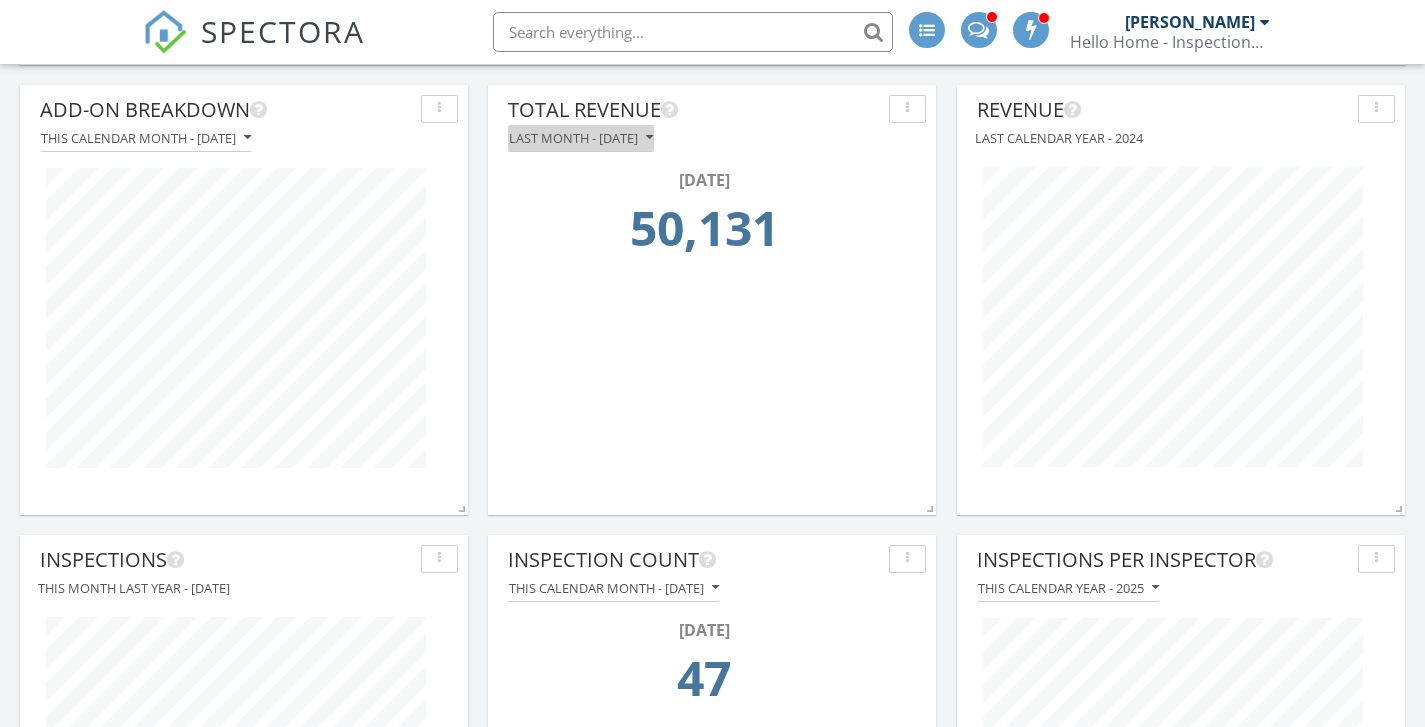 click on "Last month - June 2025" at bounding box center (581, 138) 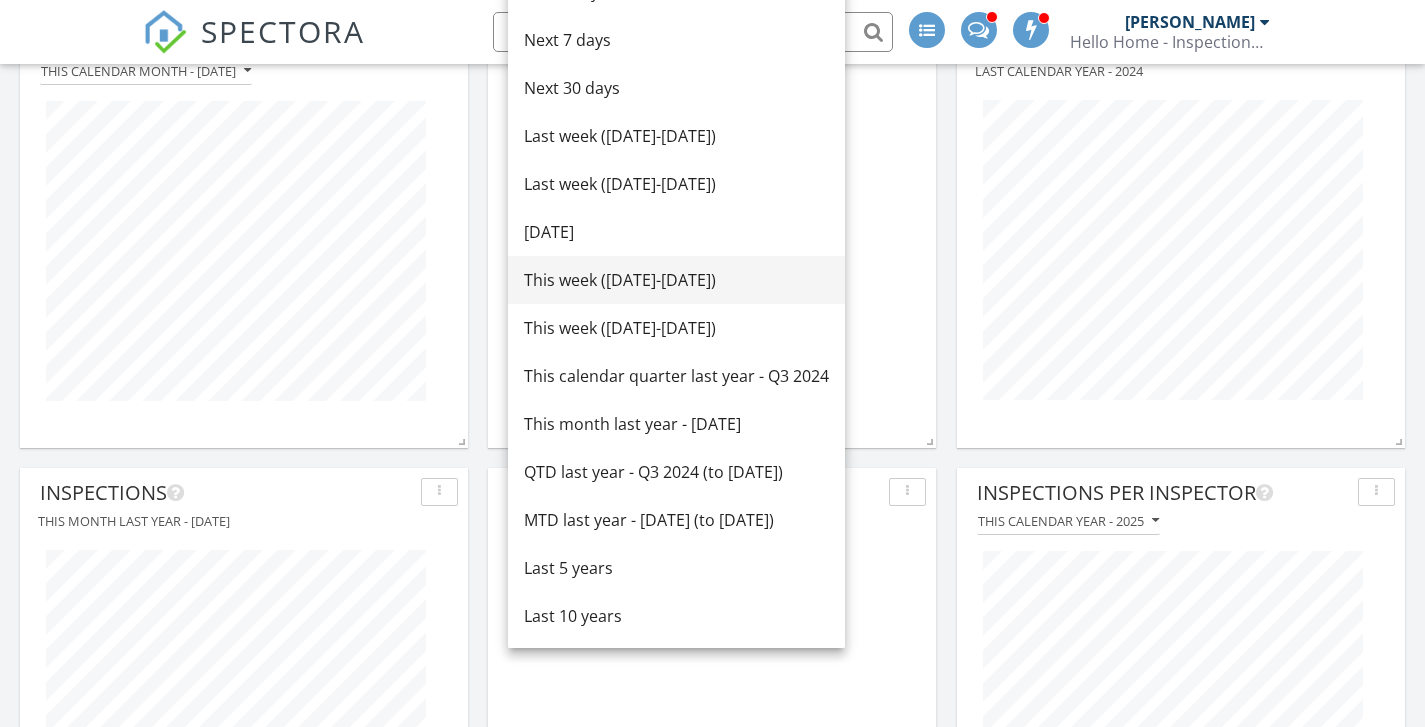 click on "This week (Sunday-Saturday)" at bounding box center (676, 280) 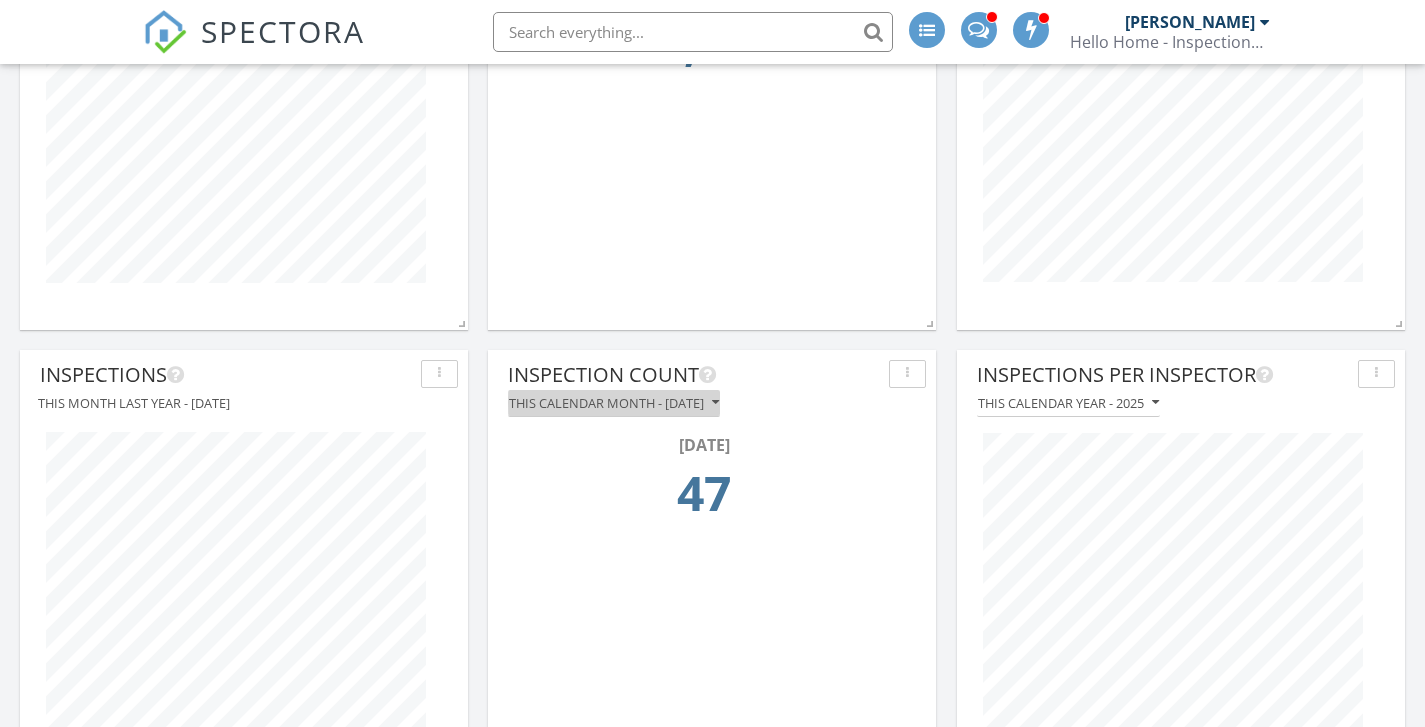 click on "This calendar month - July 2025" at bounding box center [614, 403] 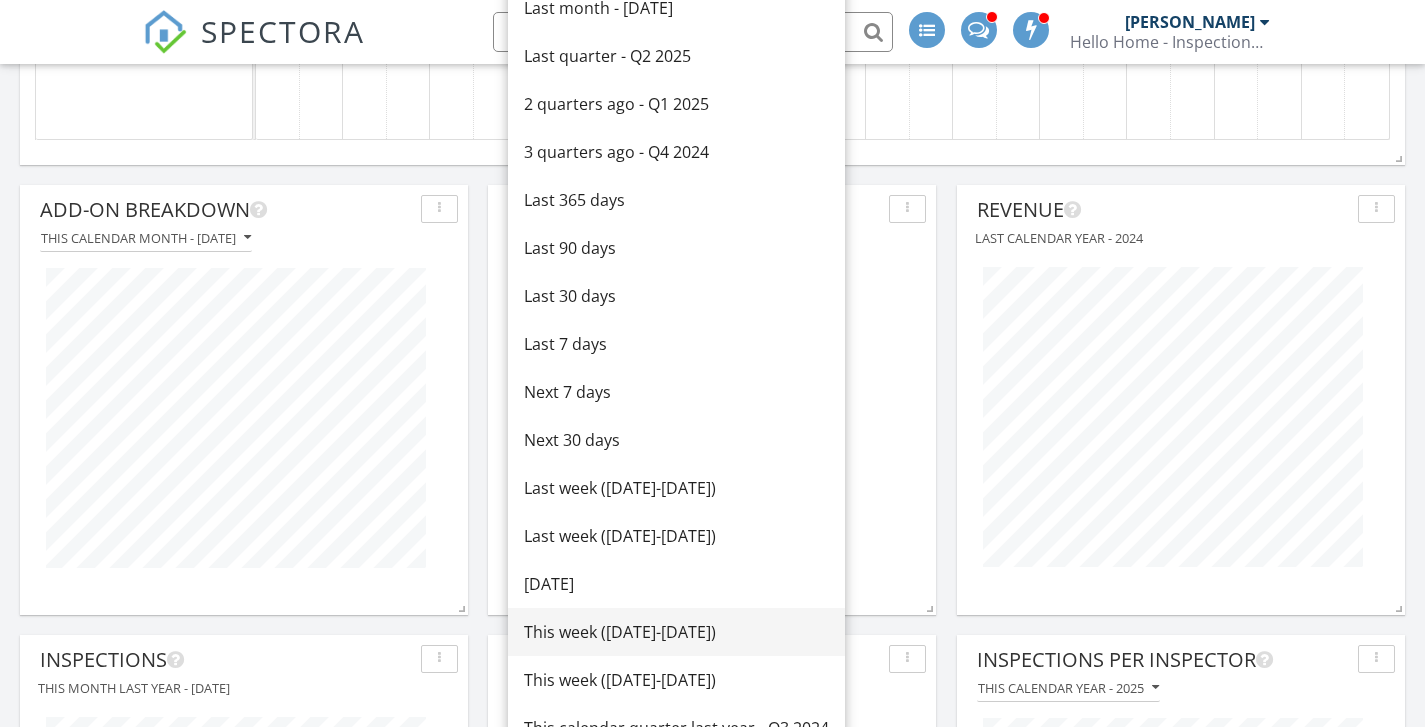 click on "This week (Sunday-Saturday)" at bounding box center [676, 632] 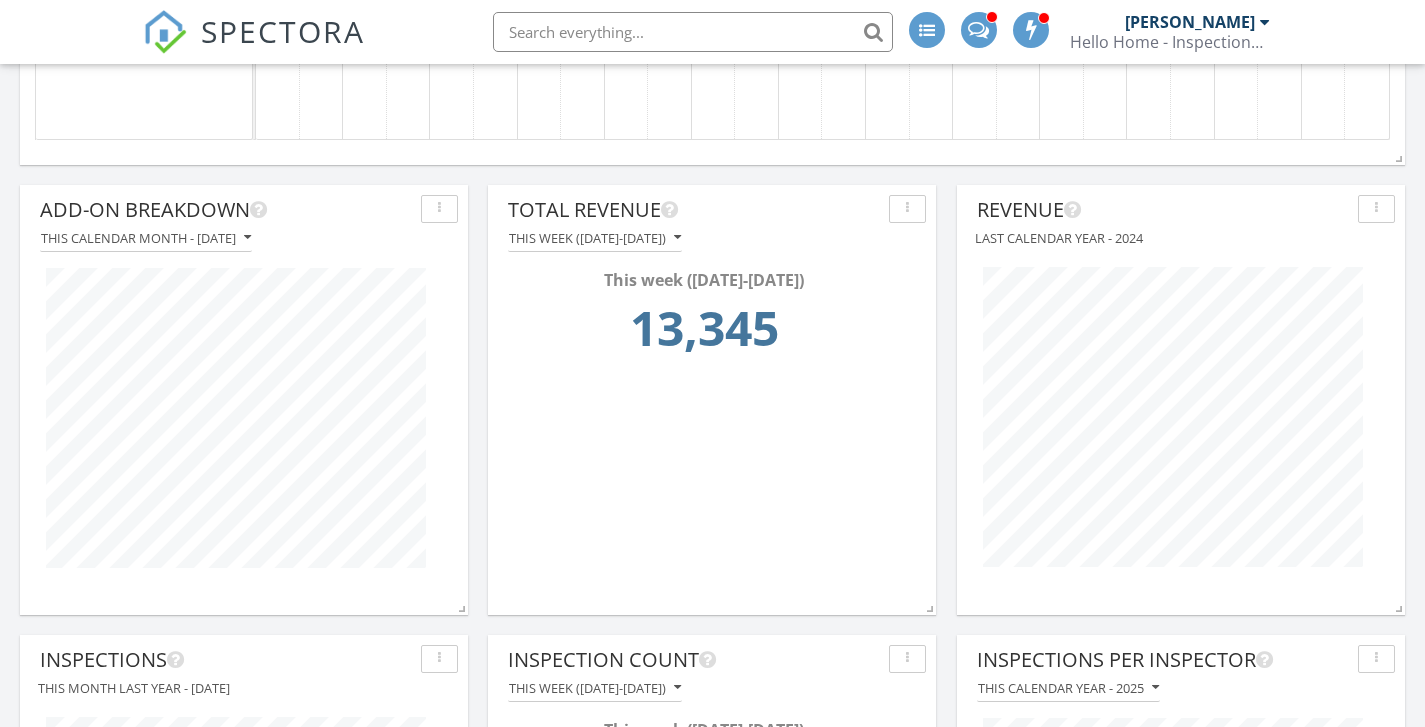 click on "Today
All Inspectors
9:00 am
14324 Bronte Ct, Hudson, FL 34667
Alex Canesse
22 minutes drive time   11.4 miles           9:00 am
Off
Jake Wojtuniecki
10:00 am
2006 Sycamore Ln E, Plant City, FL 33563
Jordan Mason
41 minutes drive time   31.0 miles       1:00 pm
2850 Allapattah Dr, Clearwater, FL 33761
Alex Canesse
44 minutes drive time   25.8 miles       2:00 pm
9715 Royce Dr, Tampa, FL 33626
Jordan Mason
55 minutes drive time   33.5 miles       New Inspection     New Quote         Map               1 2 1 2 + − I 75, I 4, I 4, West Linebaugh Avenue 150 m 1 km" at bounding box center (712, 725) 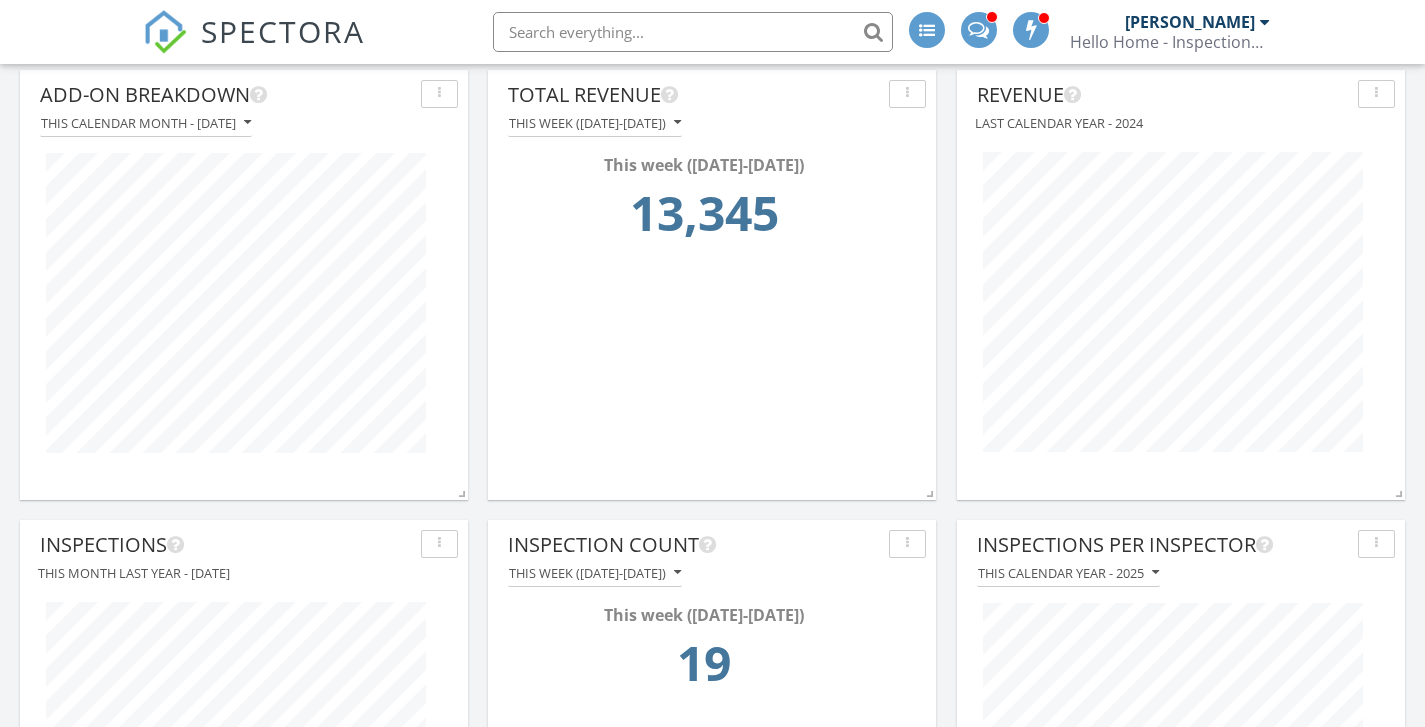 scroll, scrollTop: 1803, scrollLeft: 0, axis: vertical 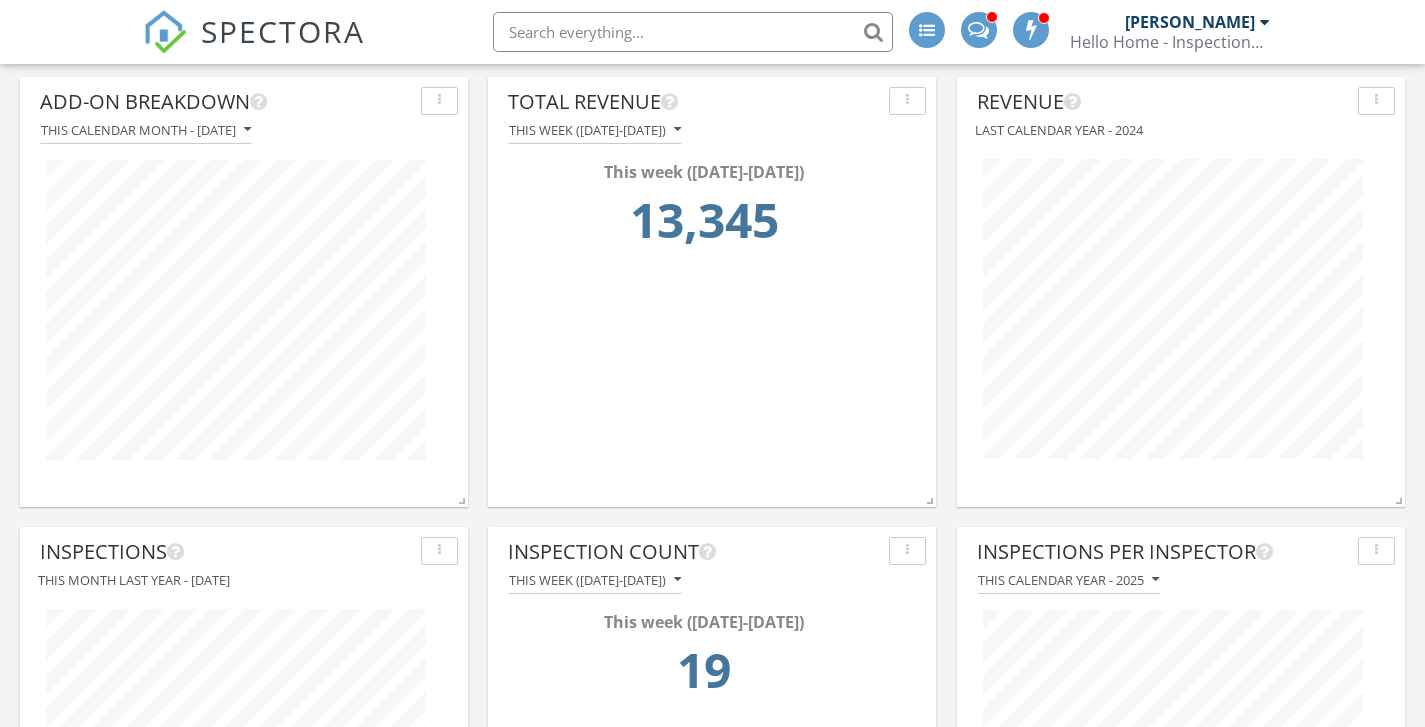 click on "This week (Sunday-Saturday)" at bounding box center [595, 130] 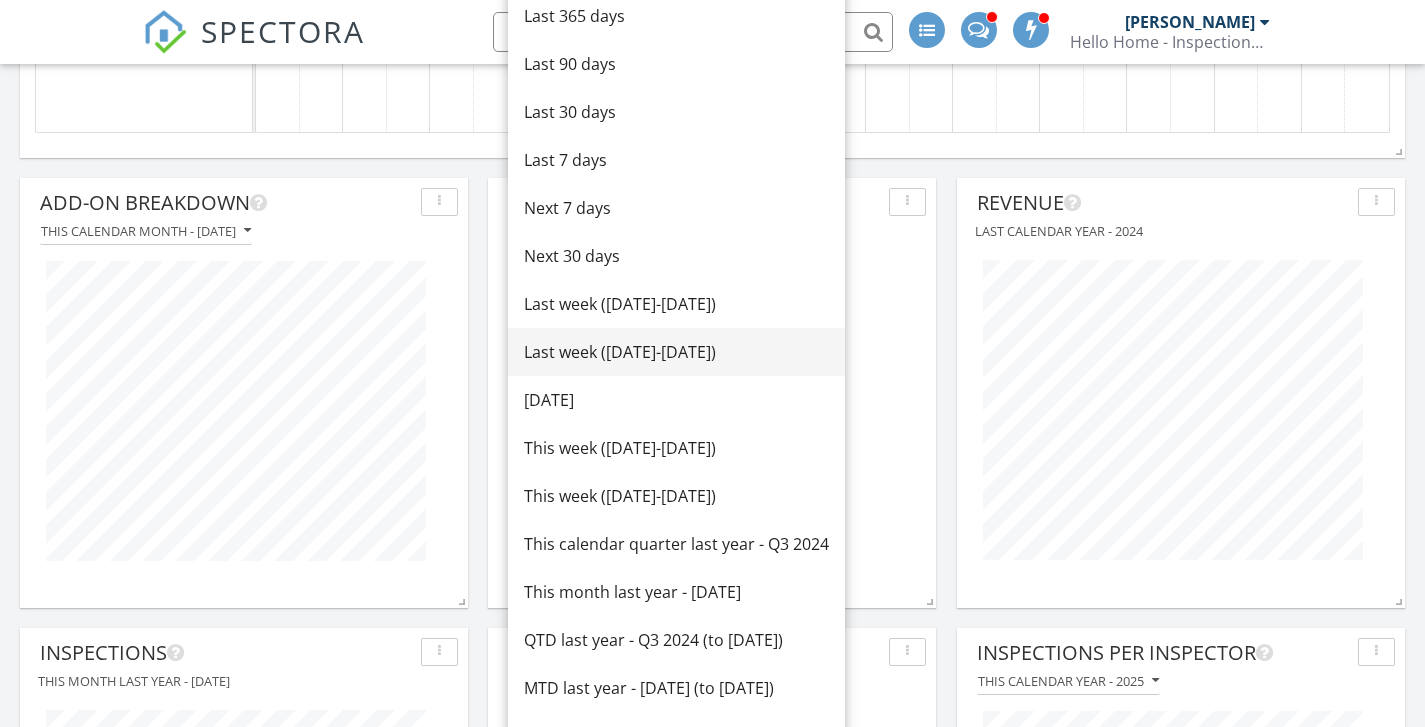scroll, scrollTop: 1701, scrollLeft: 0, axis: vertical 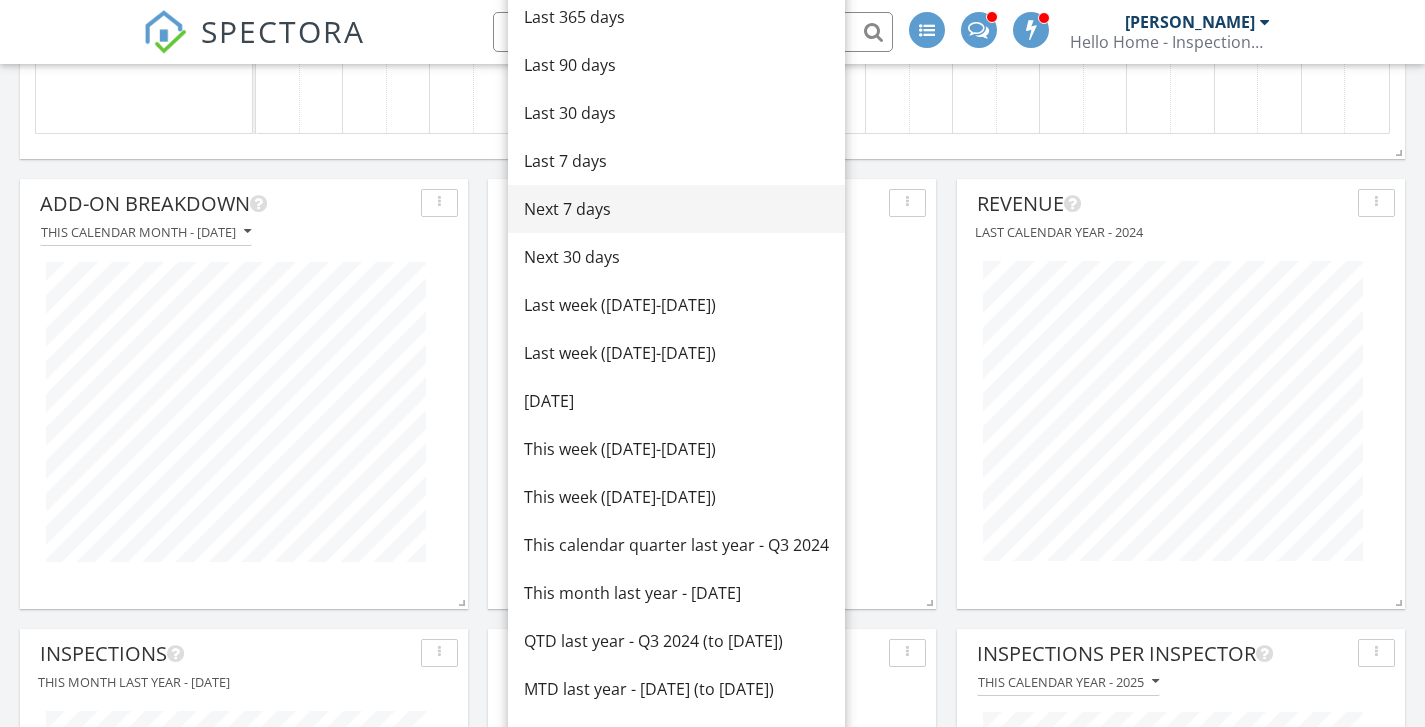 click on "Next 7 days" at bounding box center [676, 209] 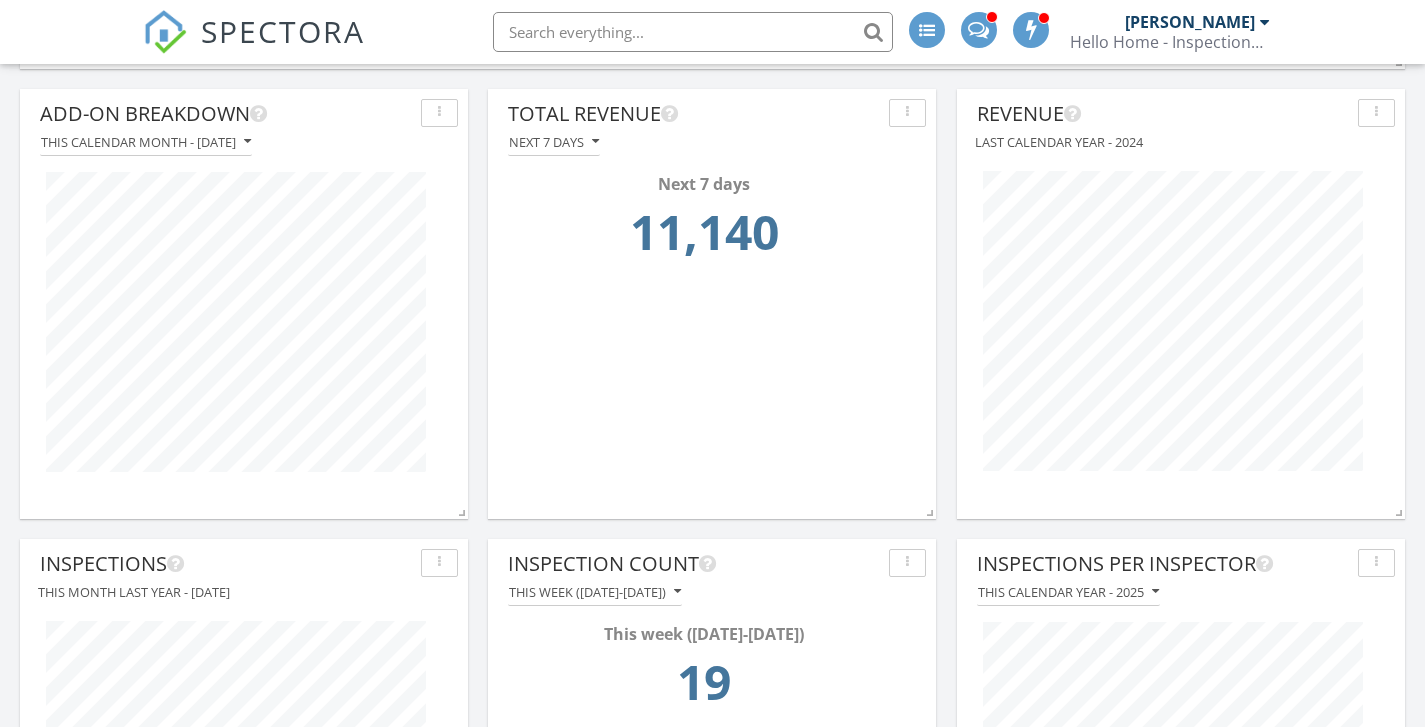 scroll, scrollTop: 1791, scrollLeft: 0, axis: vertical 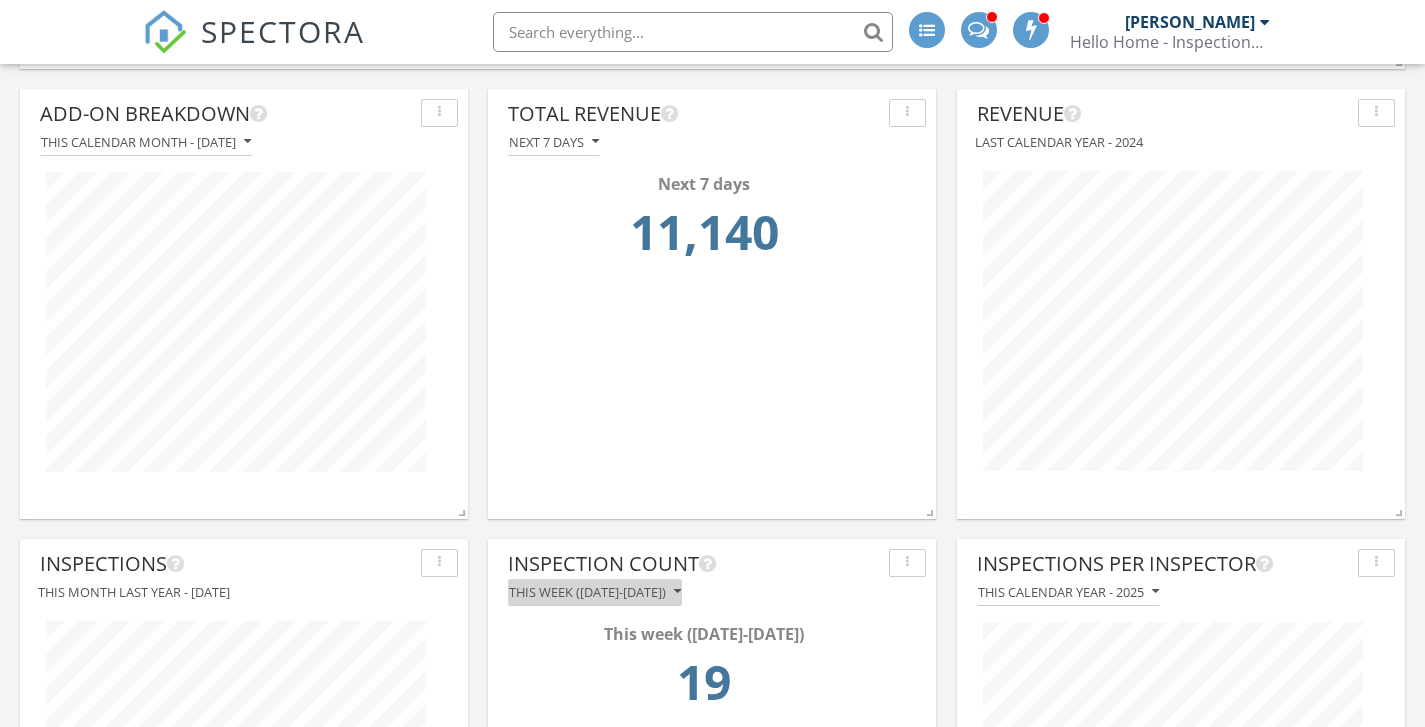 click on "This week (Sunday-Saturday)" at bounding box center [595, 592] 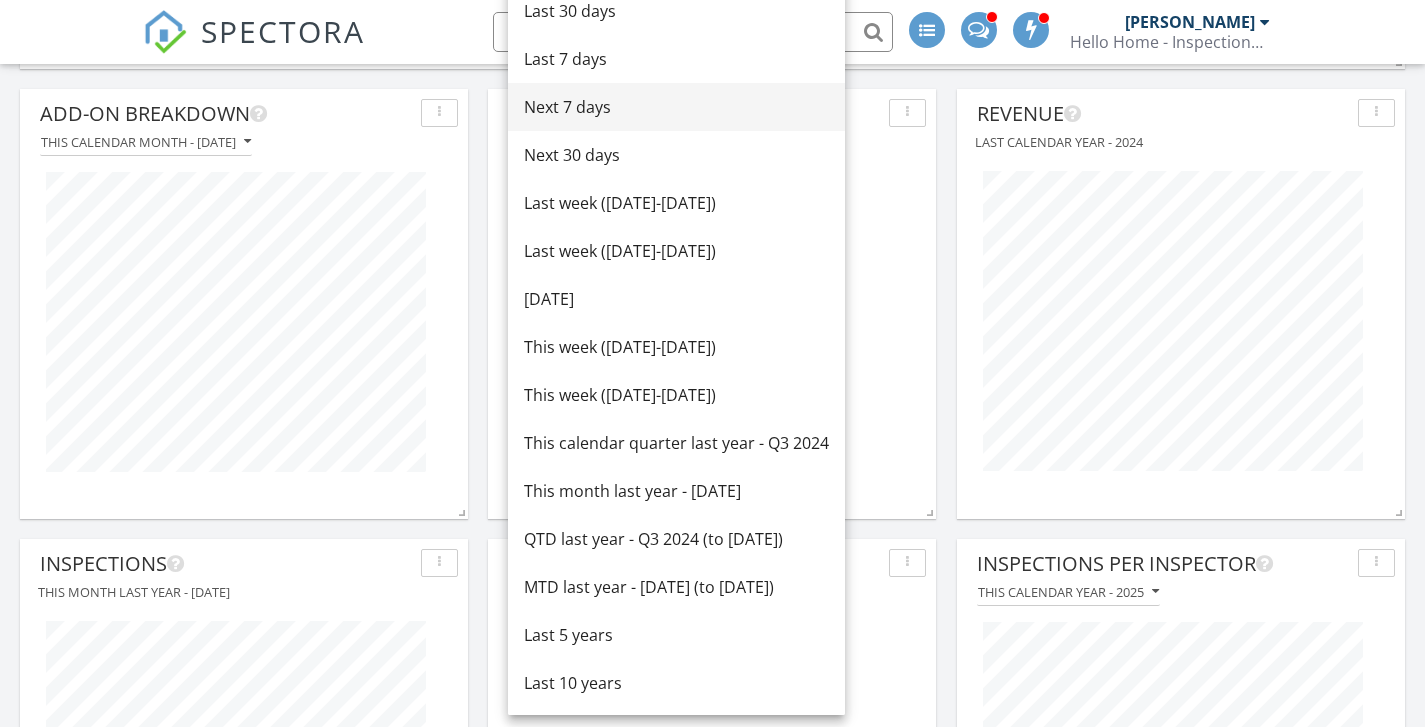 click on "Next 7 days" at bounding box center [676, 107] 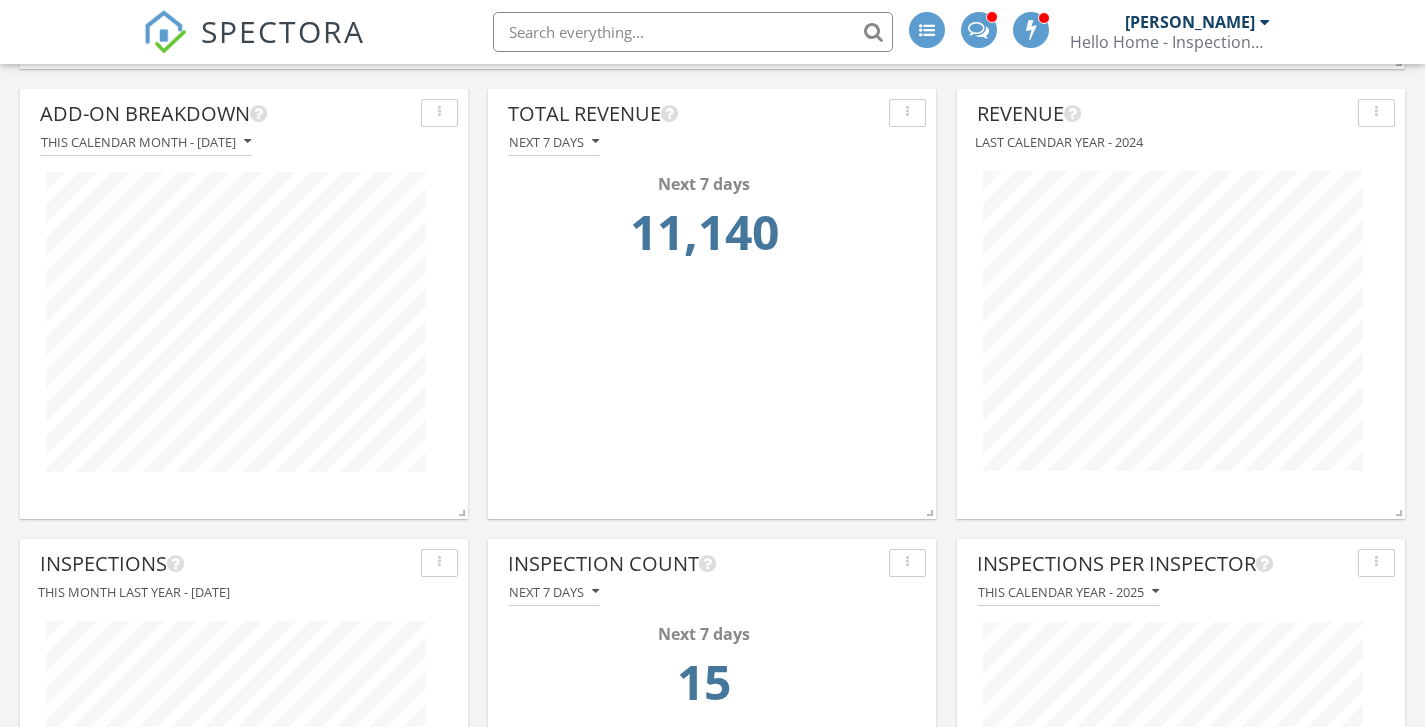 click on "Today
All Inspectors
9:00 am
14324 Bronte Ct, Hudson, FL 34667
Alex Canesse
22 minutes drive time   11.4 miles           9:00 am
Off
Jake Wojtuniecki
10:00 am
2006 Sycamore Ln E, Plant City, FL 33563
Jordan Mason
41 minutes drive time   31.0 miles       1:00 pm
2850 Allapattah Dr, Clearwater, FL 33761
Alex Canesse
44 minutes drive time   25.8 miles       2:00 pm
9715 Royce Dr, Tampa, FL 33626
Jordan Mason
55 minutes drive time   33.5 miles       New Inspection     New Quote         Map               1 2 1 2 + − I 75, I 4, I 4, West Linebaugh Avenue 150 m 1 km" at bounding box center [712, 629] 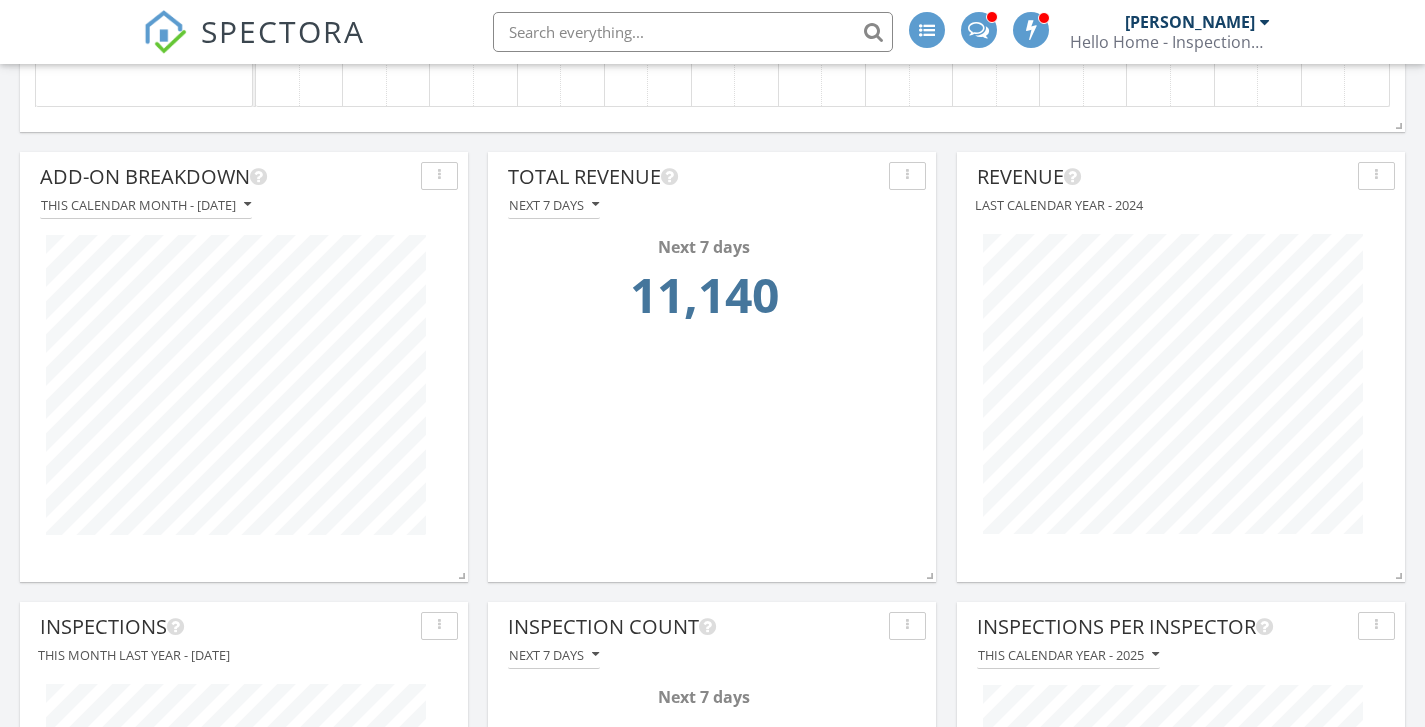 scroll, scrollTop: 1724, scrollLeft: 0, axis: vertical 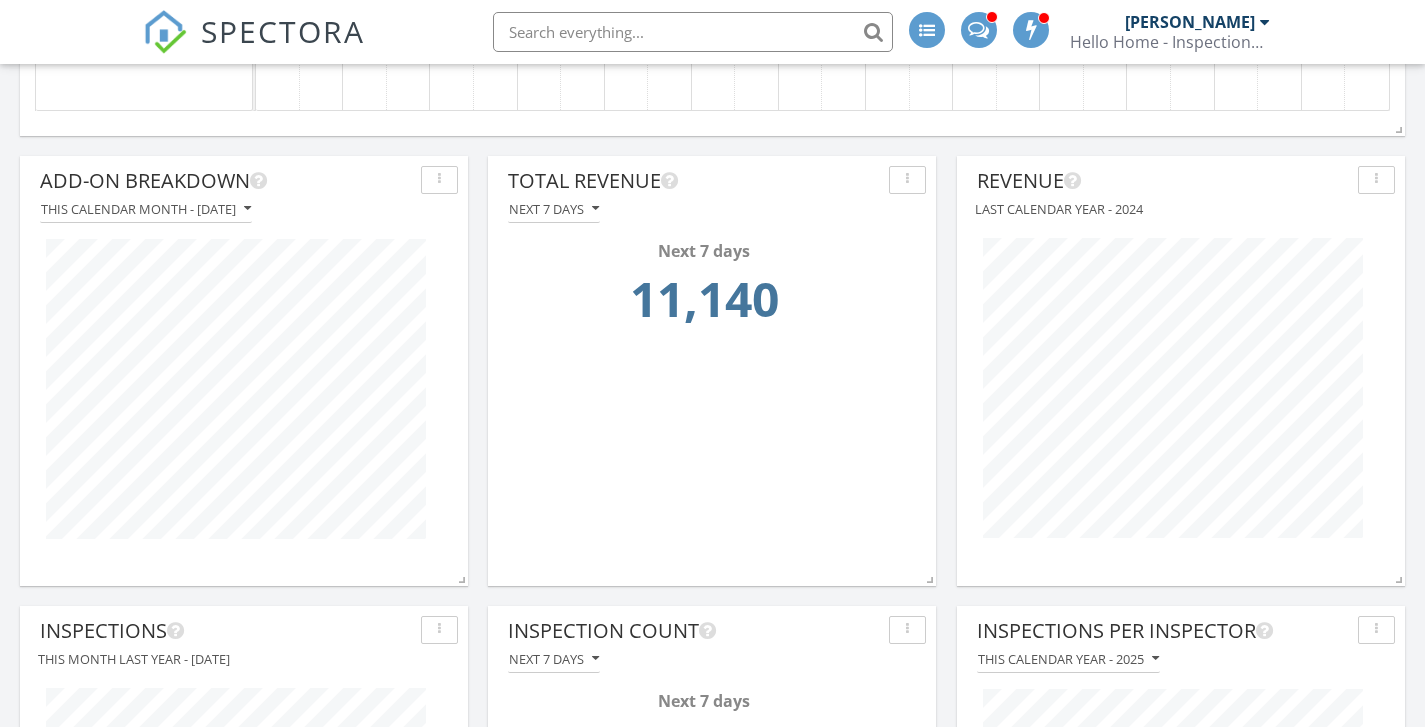 click on "Today
All Inspectors
9:00 am
14324 Bronte Ct, Hudson, FL 34667
Alex Canesse
22 minutes drive time   11.4 miles           9:00 am
Off
Jake Wojtuniecki
10:00 am
2006 Sycamore Ln E, Plant City, FL 33563
Jordan Mason
41 minutes drive time   31.0 miles       1:00 pm
2850 Allapattah Dr, Clearwater, FL 33761
Alex Canesse
44 minutes drive time   25.8 miles       2:00 pm
9715 Royce Dr, Tampa, FL 33626
Jordan Mason
55 minutes drive time   33.5 miles       New Inspection     New Quote         Map               1 2 1 2 + − I 75, I 4, I 4, West Linebaugh Avenue 150 m 1 km" at bounding box center [712, 696] 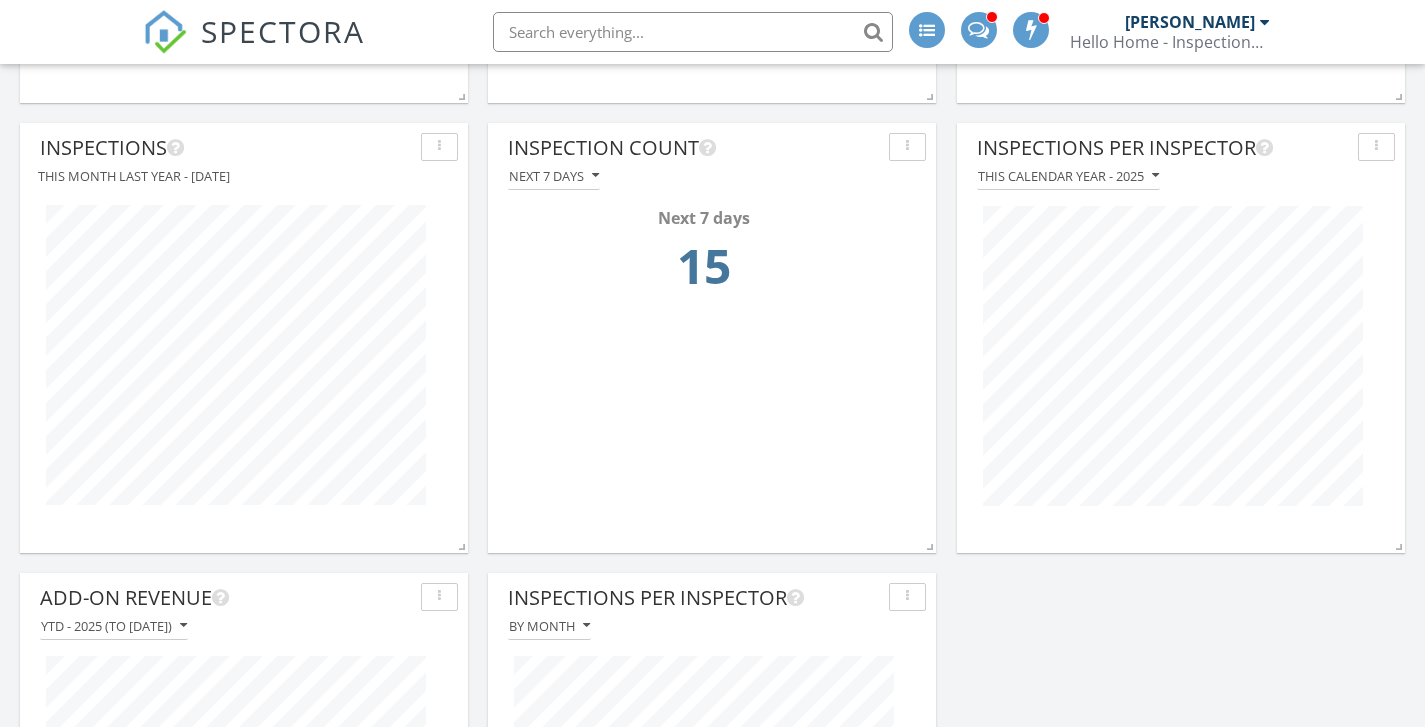 scroll, scrollTop: 2215, scrollLeft: 0, axis: vertical 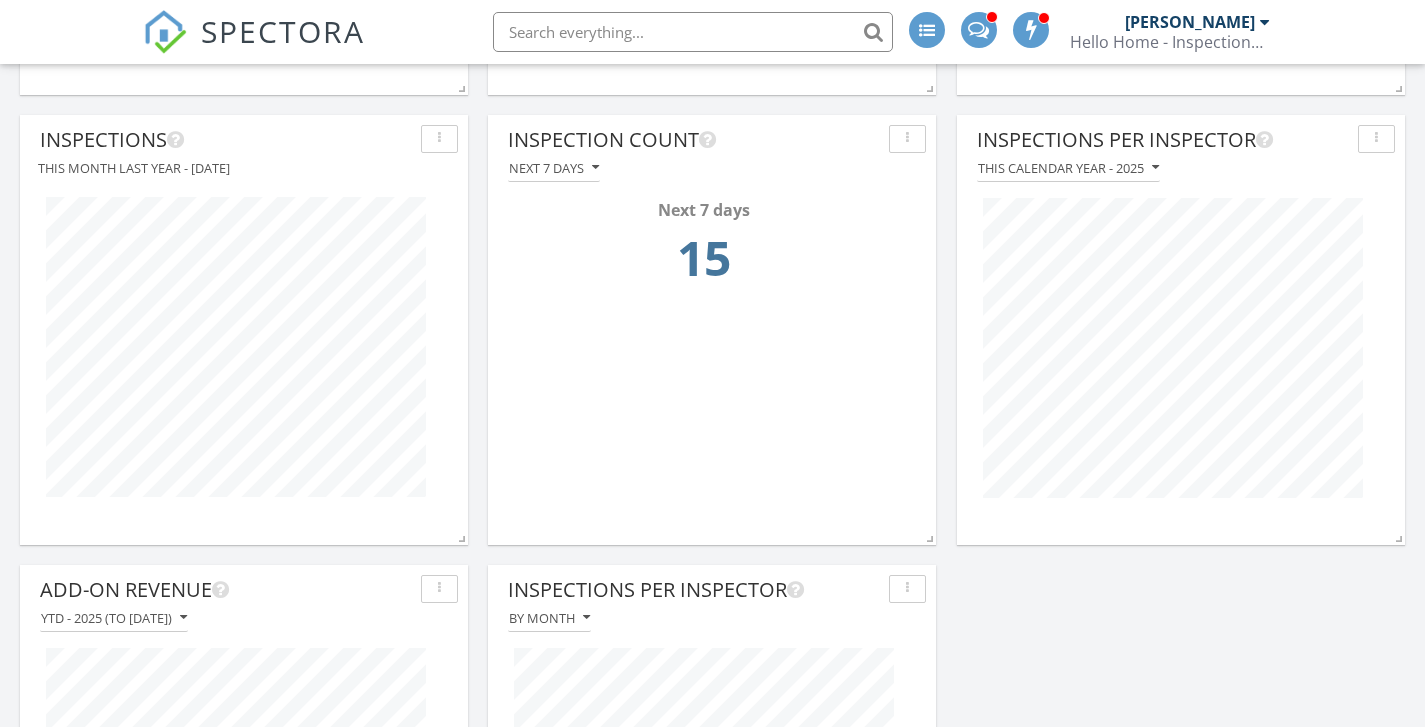 click on "Today
All Inspectors
9:00 am
14324 Bronte Ct, Hudson, FL 34667
Alex Canesse
22 minutes drive time   11.4 miles           9:00 am
Off
Jake Wojtuniecki
10:00 am
2006 Sycamore Ln E, Plant City, FL 33563
Jordan Mason
41 minutes drive time   31.0 miles       1:00 pm
2850 Allapattah Dr, Clearwater, FL 33761
Alex Canesse
44 minutes drive time   25.8 miles       2:00 pm
9715 Royce Dr, Tampa, FL 33626
Jordan Mason
55 minutes drive time   33.5 miles       New Inspection     New Quote         Map               1 2 1 2 + − I 75, I 4, I 4, West Linebaugh Avenue 150 m 1 km" at bounding box center (712, 205) 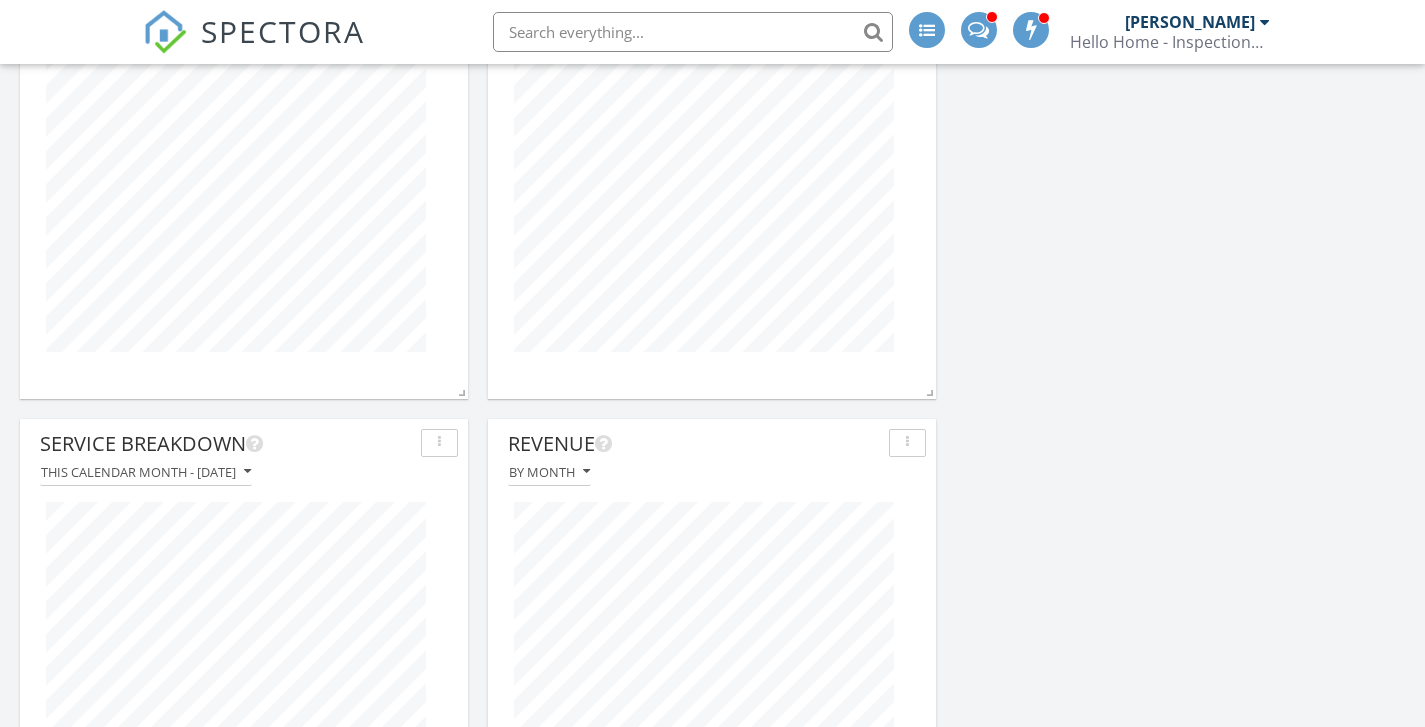 scroll, scrollTop: 2826, scrollLeft: 0, axis: vertical 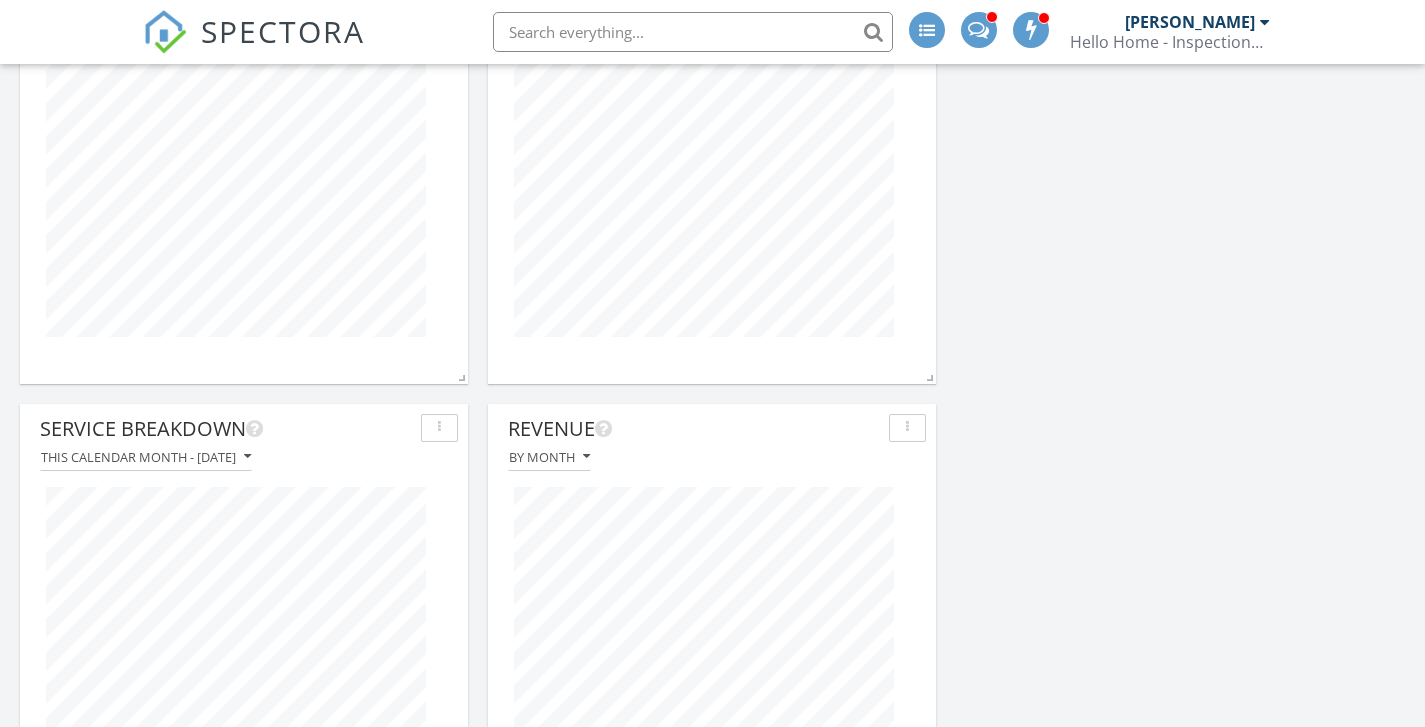 click on "Today
All Inspectors
9:00 am
14324 Bronte Ct, Hudson, FL 34667
Alex Canesse
22 minutes drive time   11.4 miles           9:00 am
Off
Jake Wojtuniecki
10:00 am
2006 Sycamore Ln E, Plant City, FL 33563
Jordan Mason
41 minutes drive time   31.0 miles       1:00 pm
2850 Allapattah Dr, Clearwater, FL 33761
Alex Canesse
44 minutes drive time   25.8 miles       2:00 pm
9715 Royce Dr, Tampa, FL 33626
Jordan Mason
55 minutes drive time   33.5 miles       New Inspection     New Quote         Map               1 2 1 2 + − I 75, I 4, I 4, West Linebaugh Avenue 150 m 1 km" at bounding box center [712, -406] 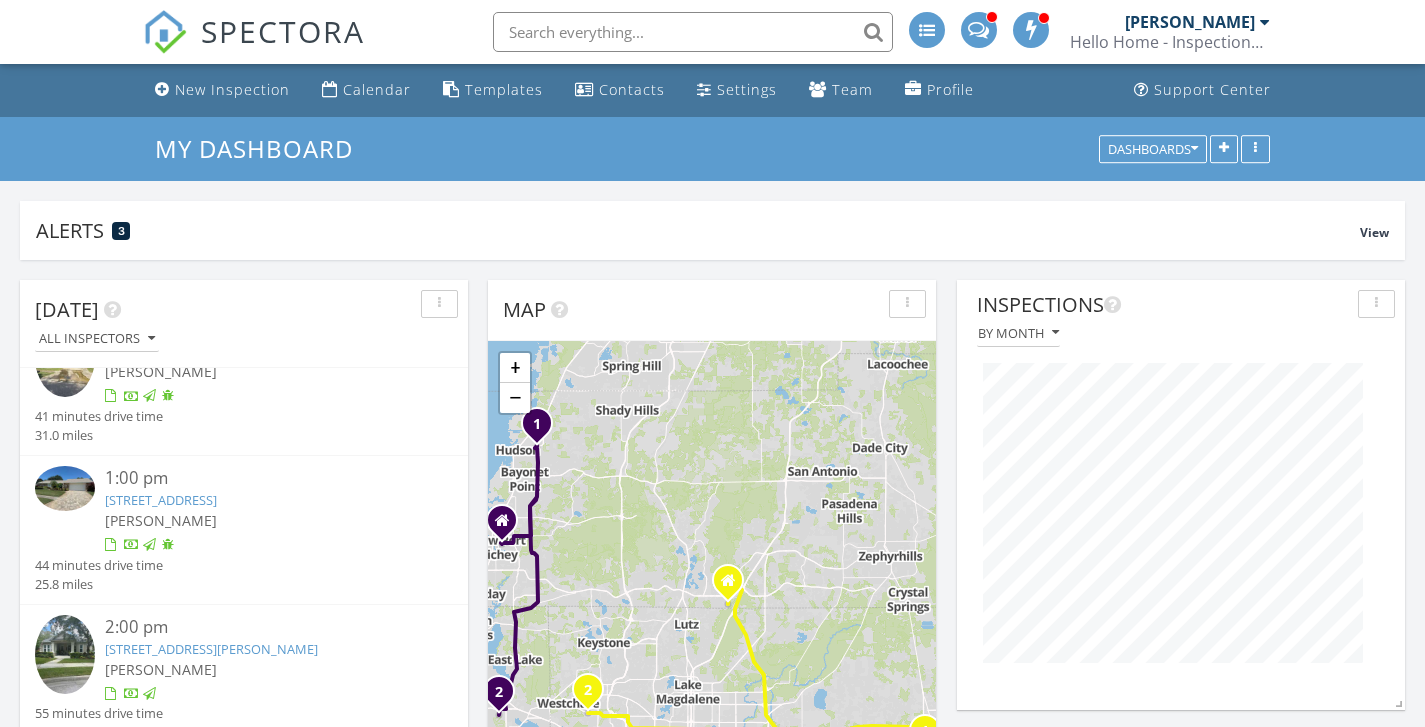 scroll, scrollTop: 0, scrollLeft: 0, axis: both 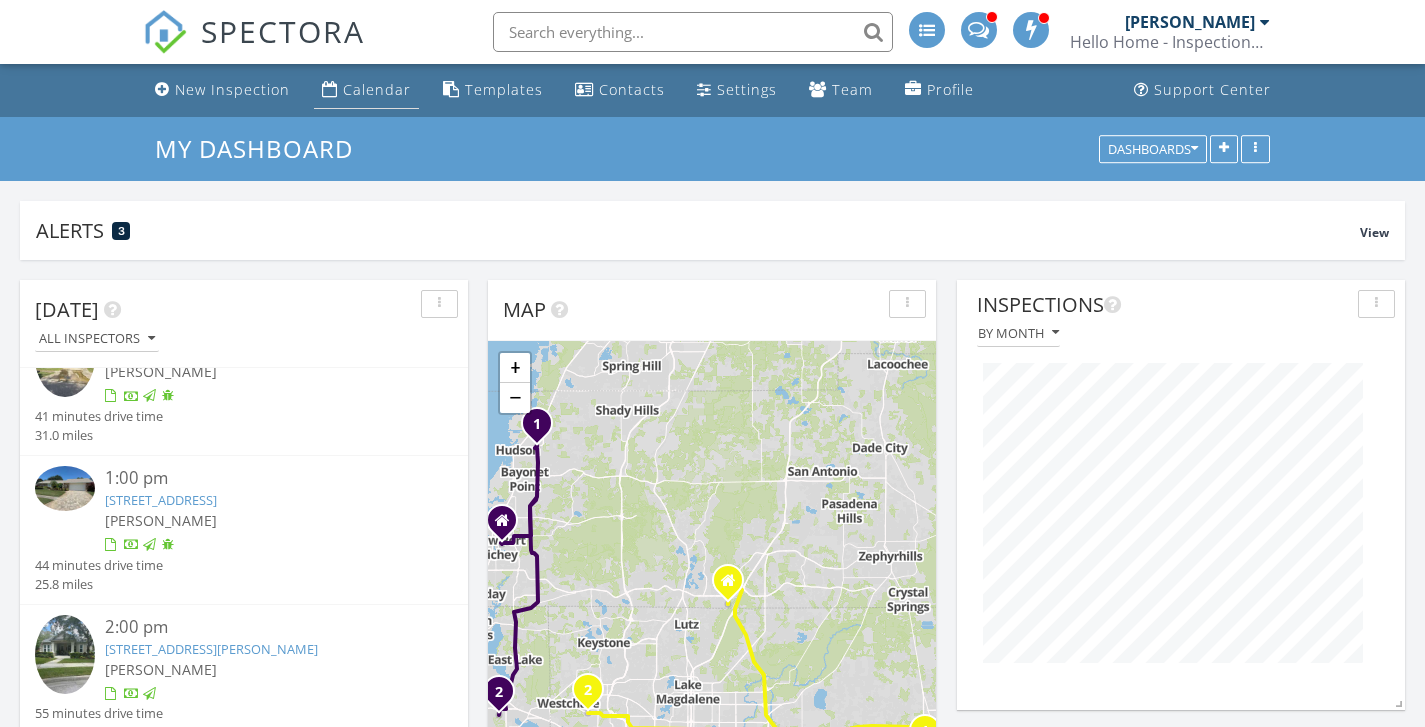 click at bounding box center (330, 89) 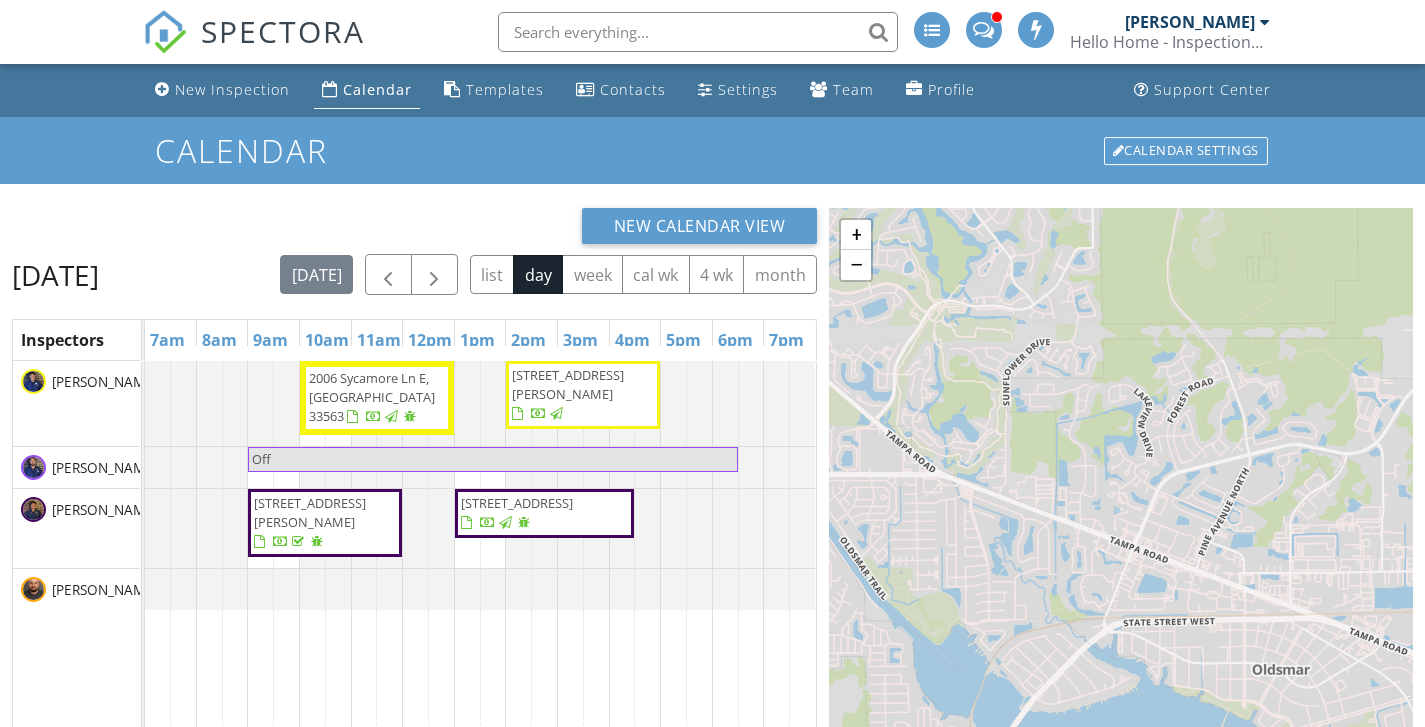 scroll, scrollTop: 0, scrollLeft: 0, axis: both 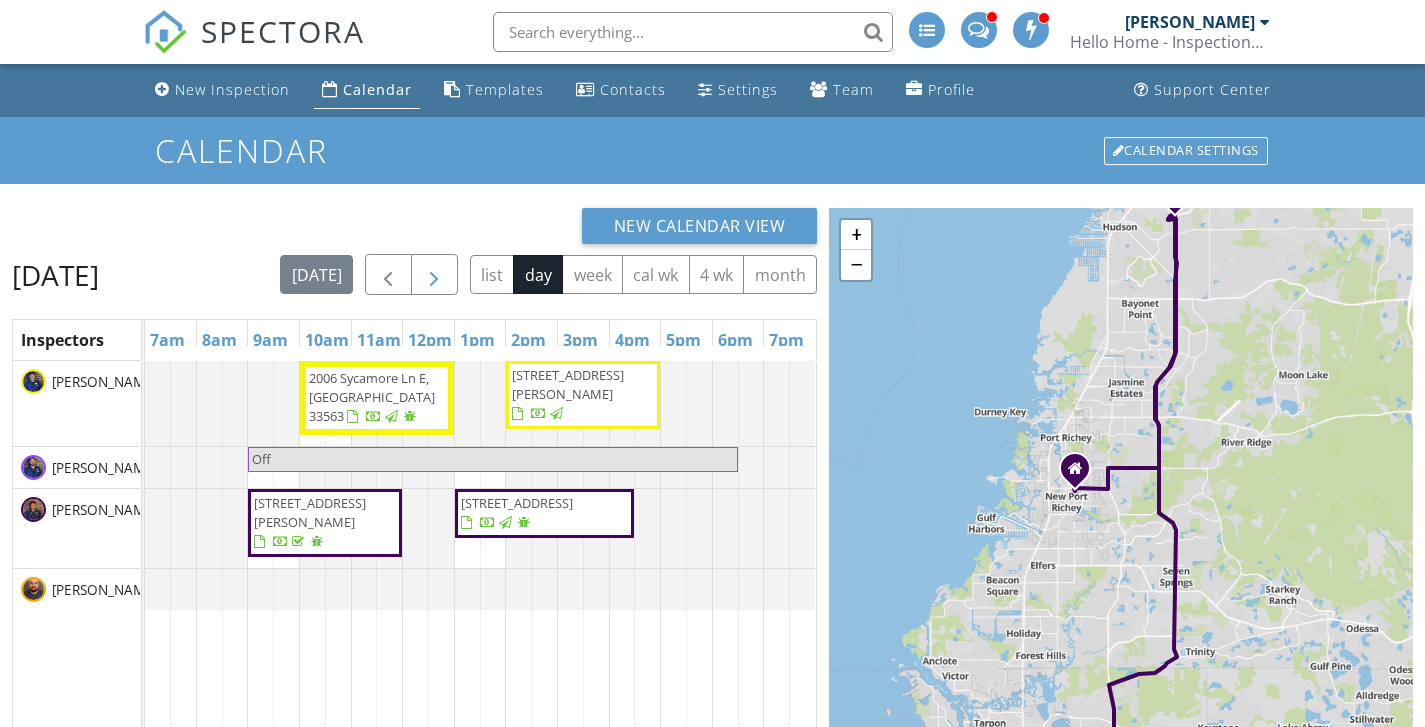 click at bounding box center (434, 275) 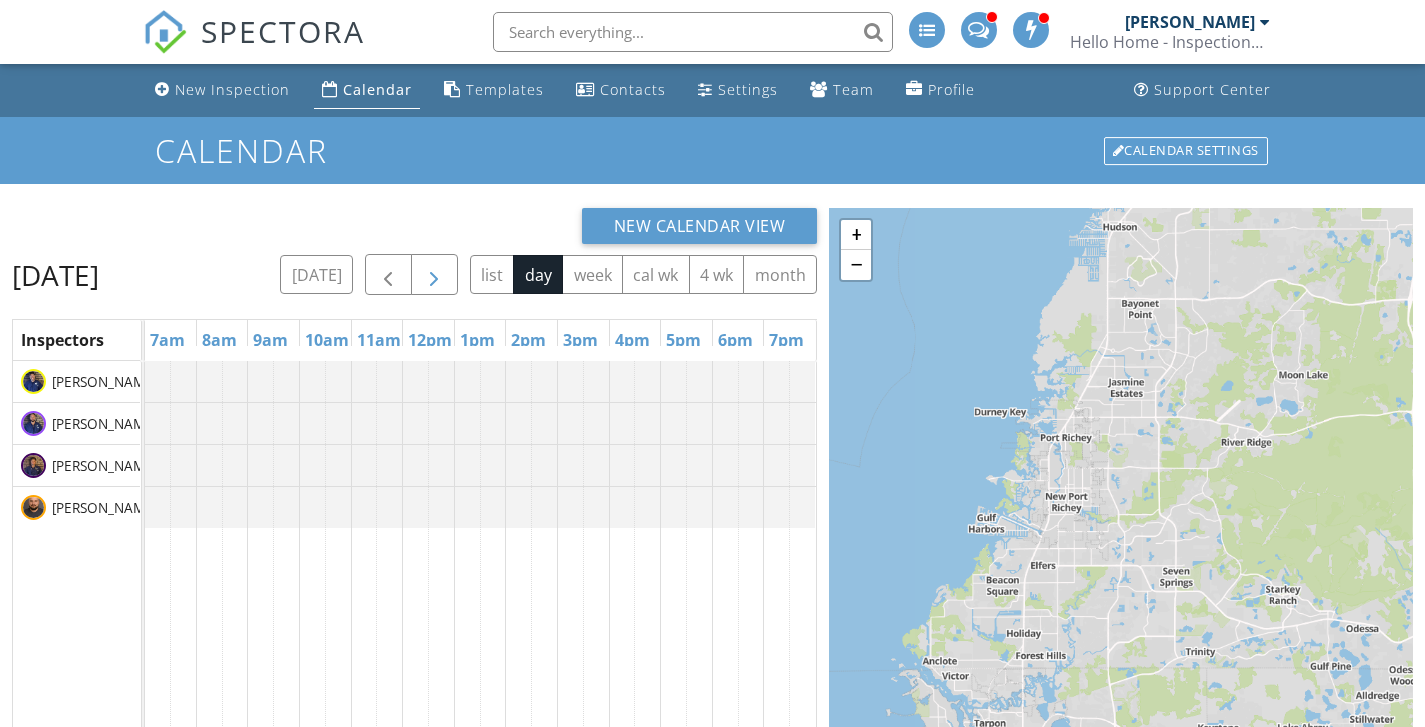 click at bounding box center (434, 275) 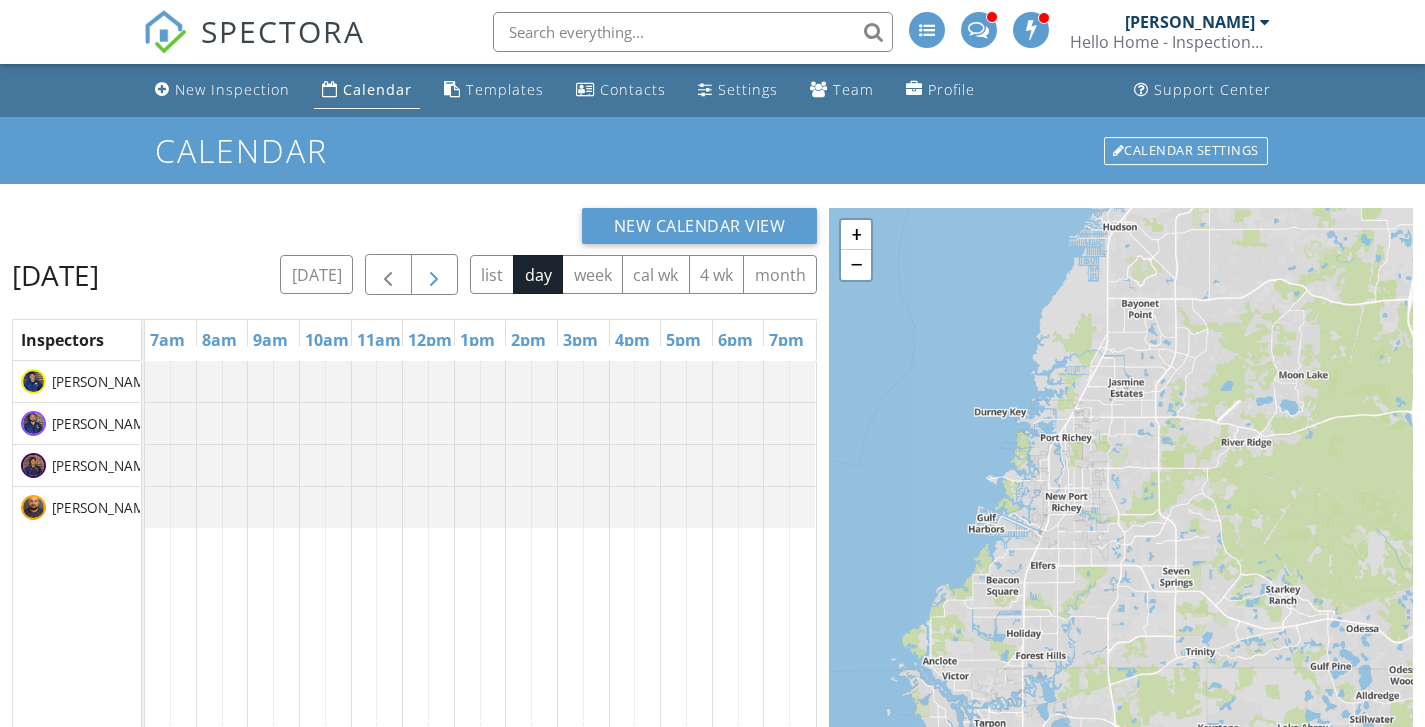 click at bounding box center [434, 275] 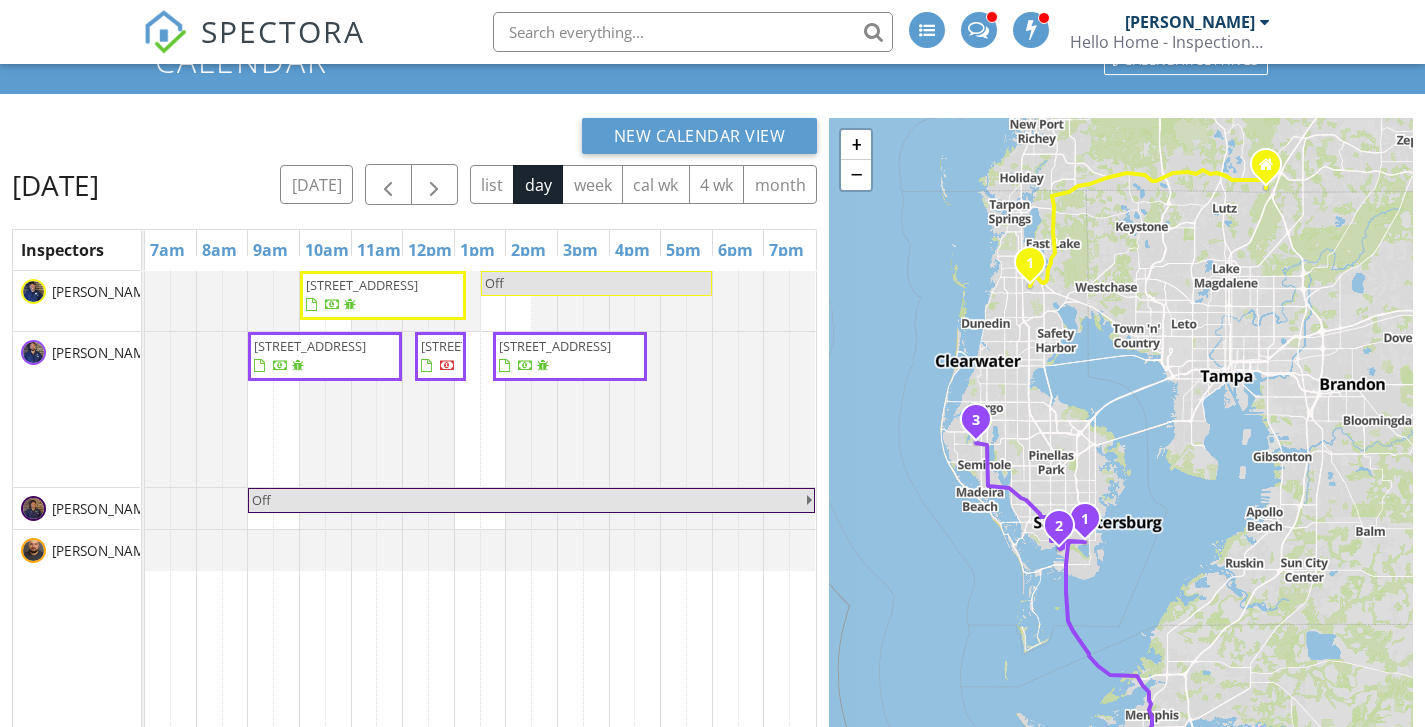 scroll, scrollTop: 90, scrollLeft: 0, axis: vertical 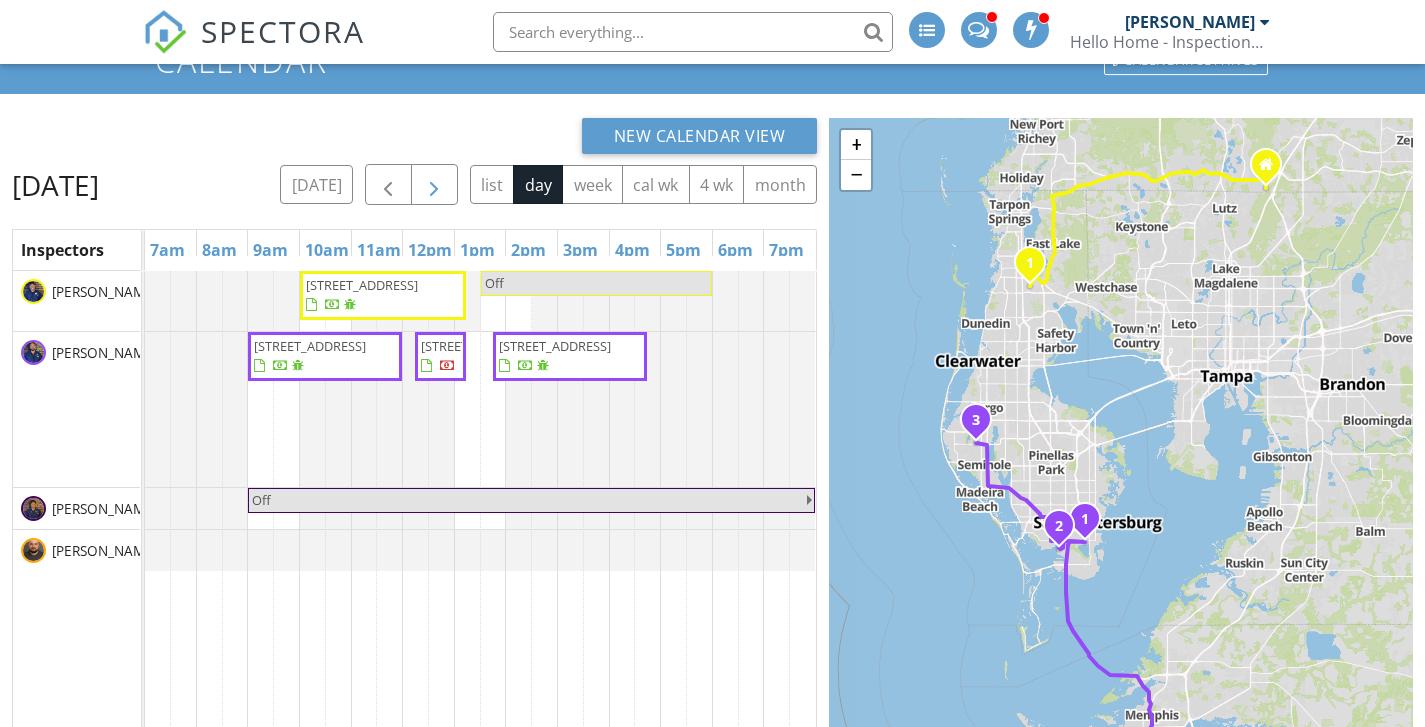 click at bounding box center [434, 185] 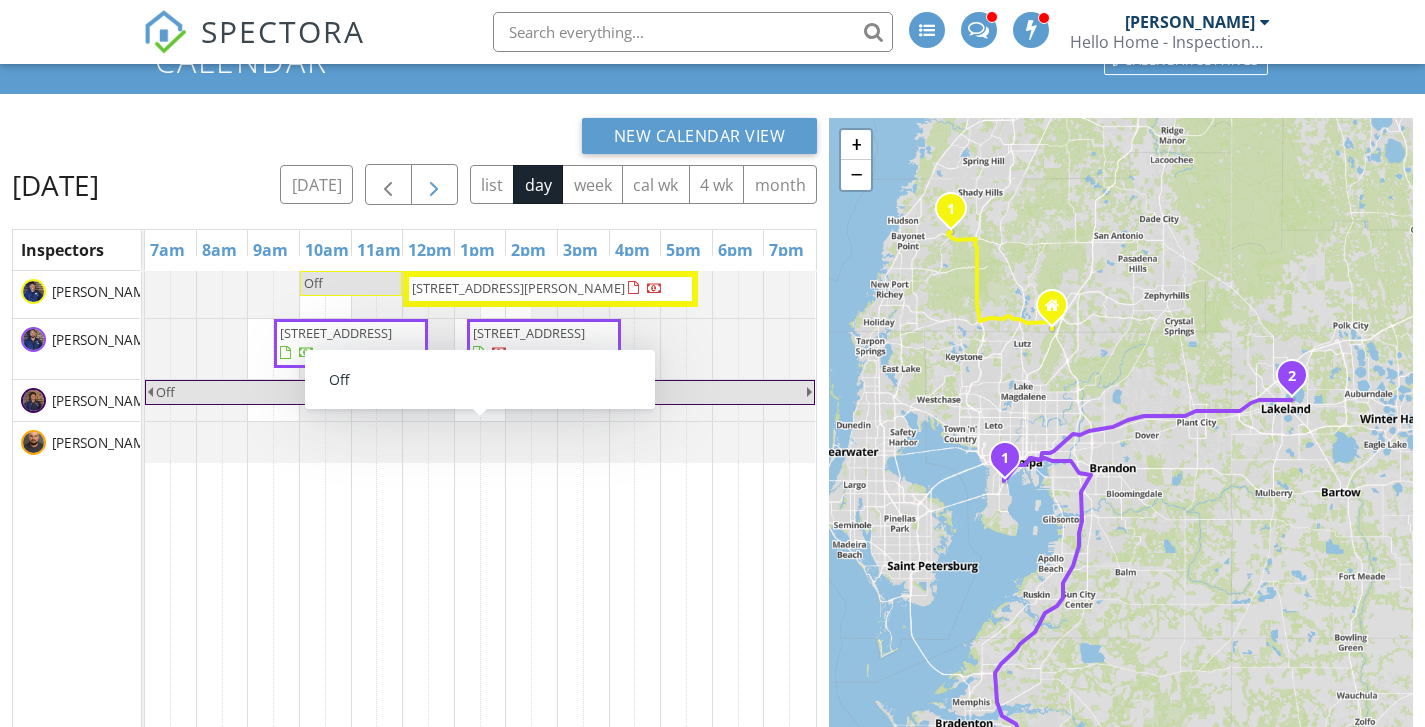 click at bounding box center (434, 185) 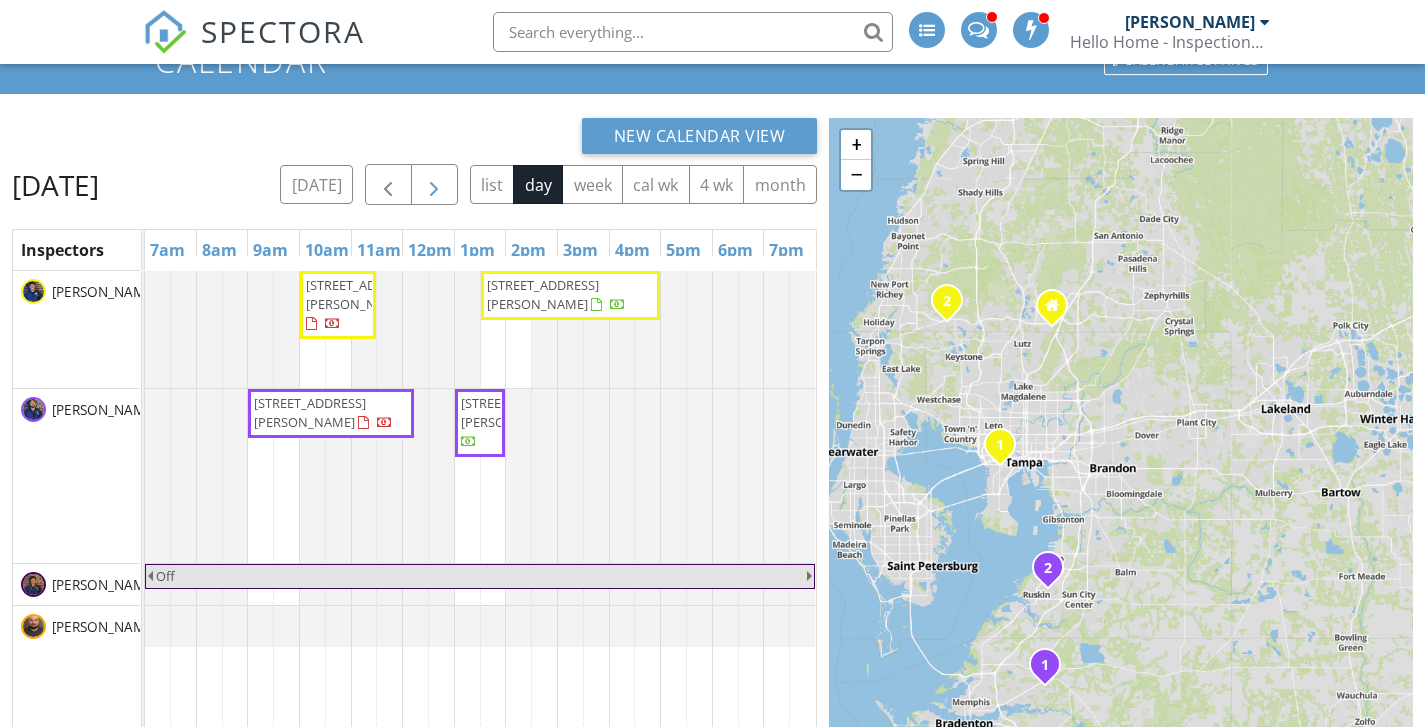 click at bounding box center (434, 184) 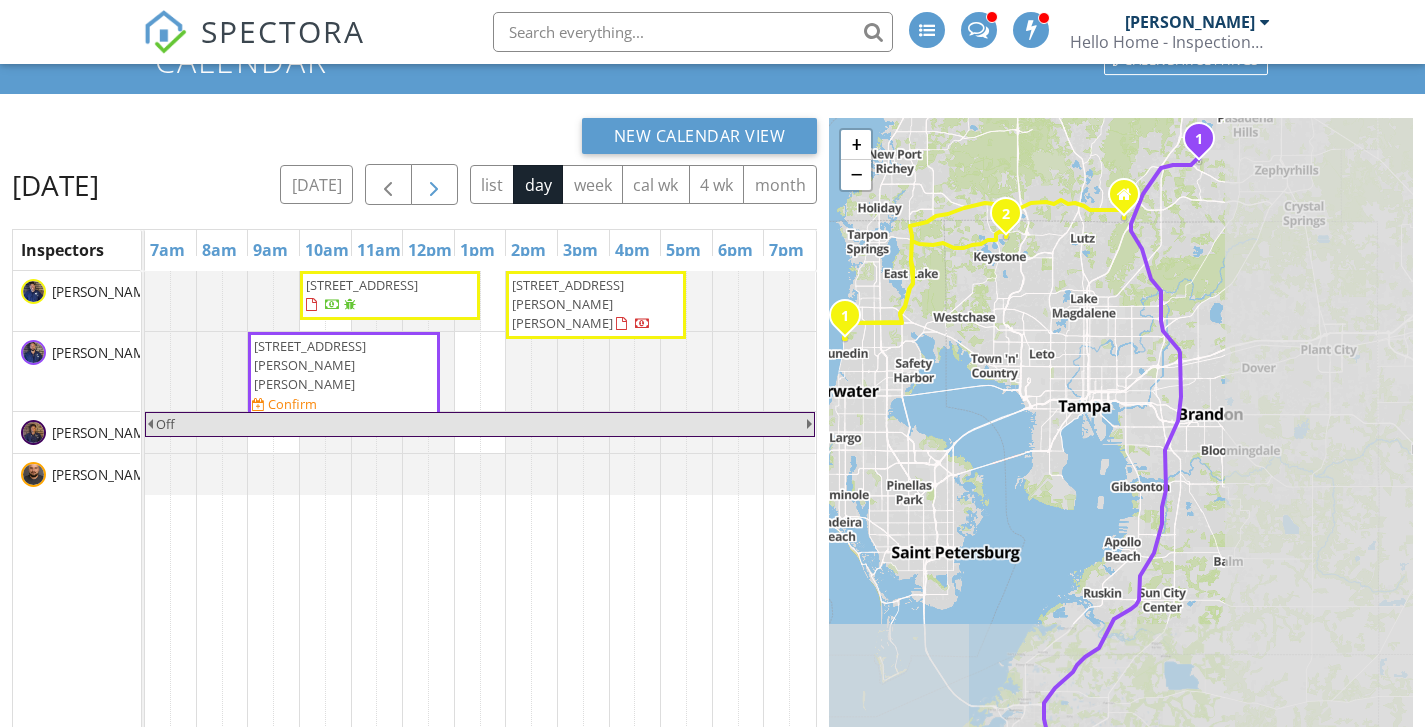 click at bounding box center [434, 185] 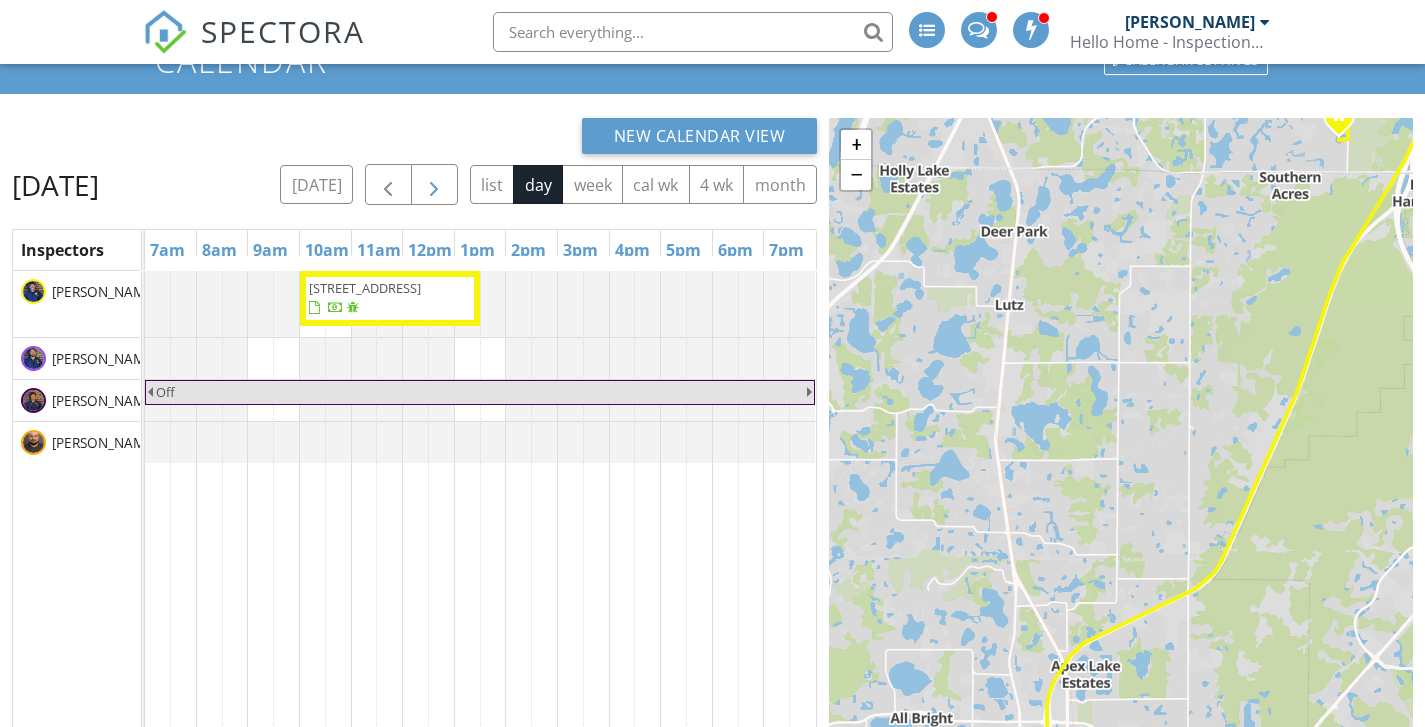 click at bounding box center [434, 185] 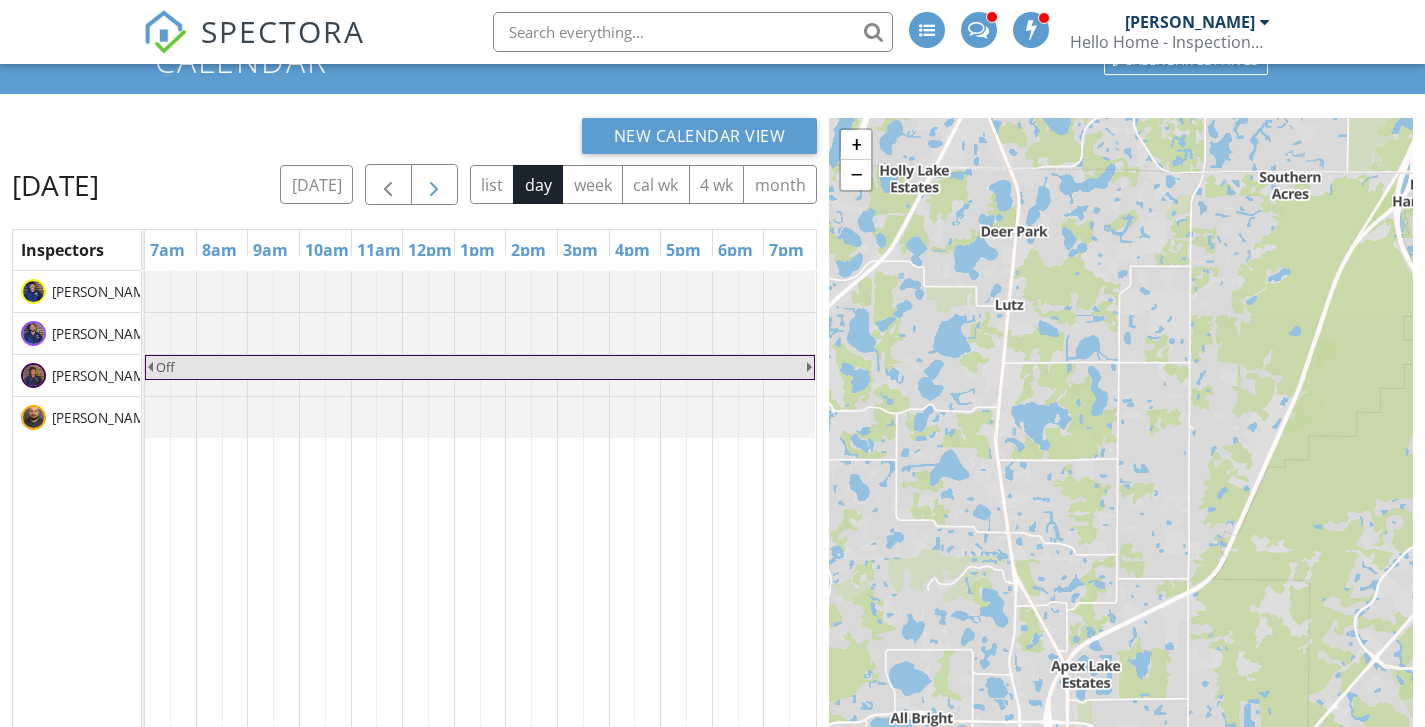 click at bounding box center (434, 185) 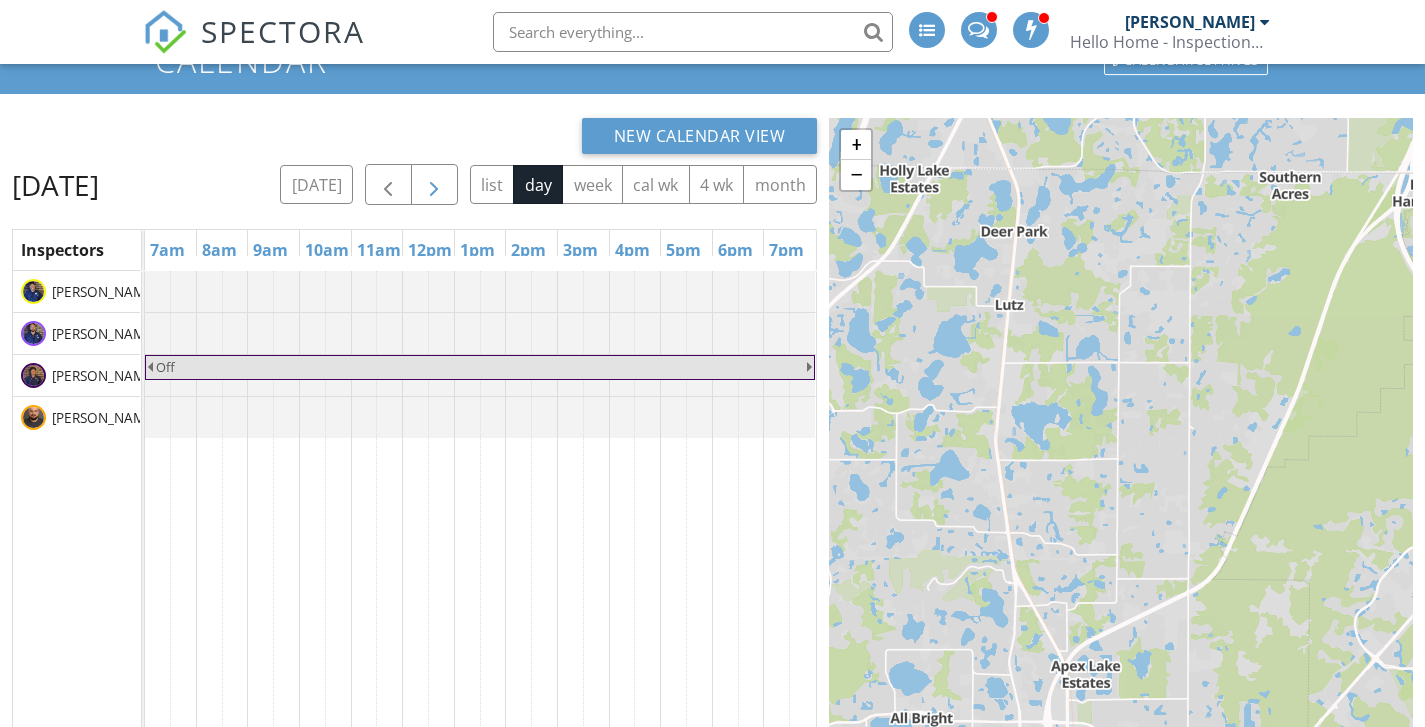 click at bounding box center (434, 185) 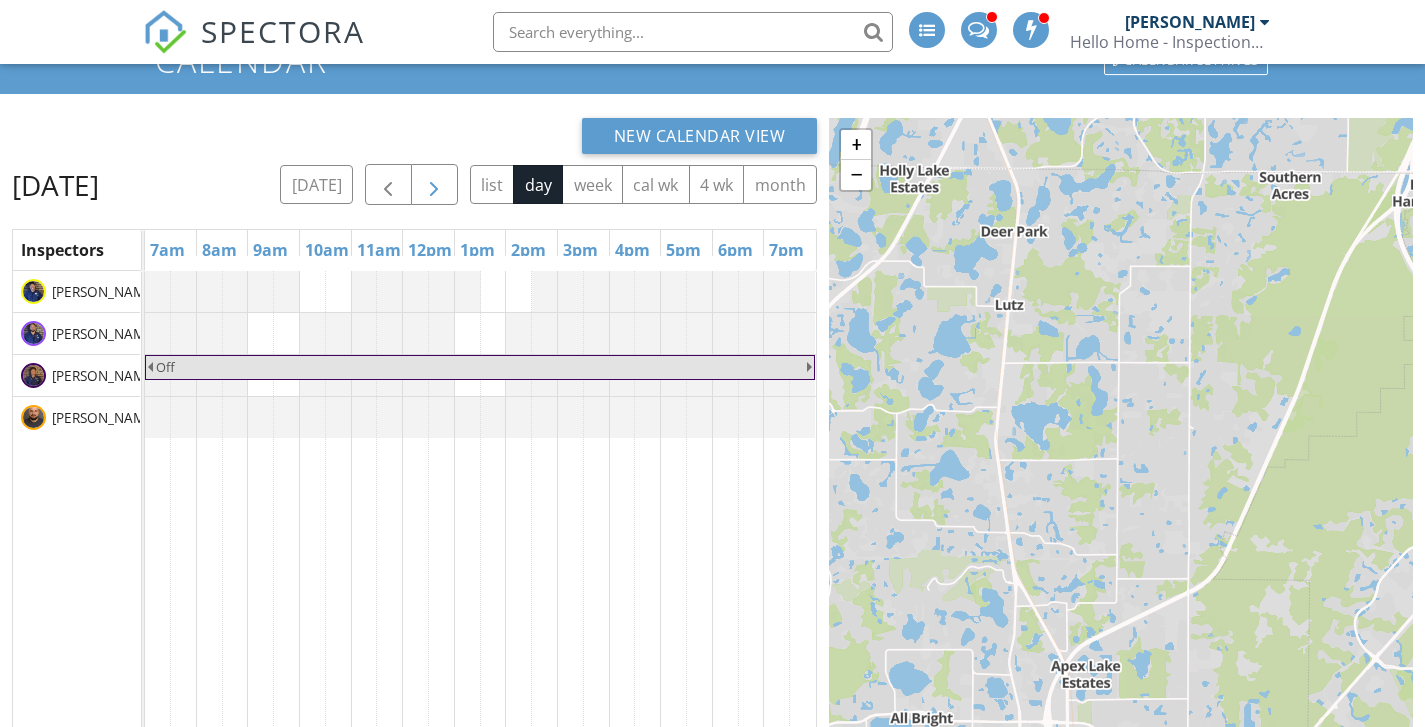 click at bounding box center (434, 185) 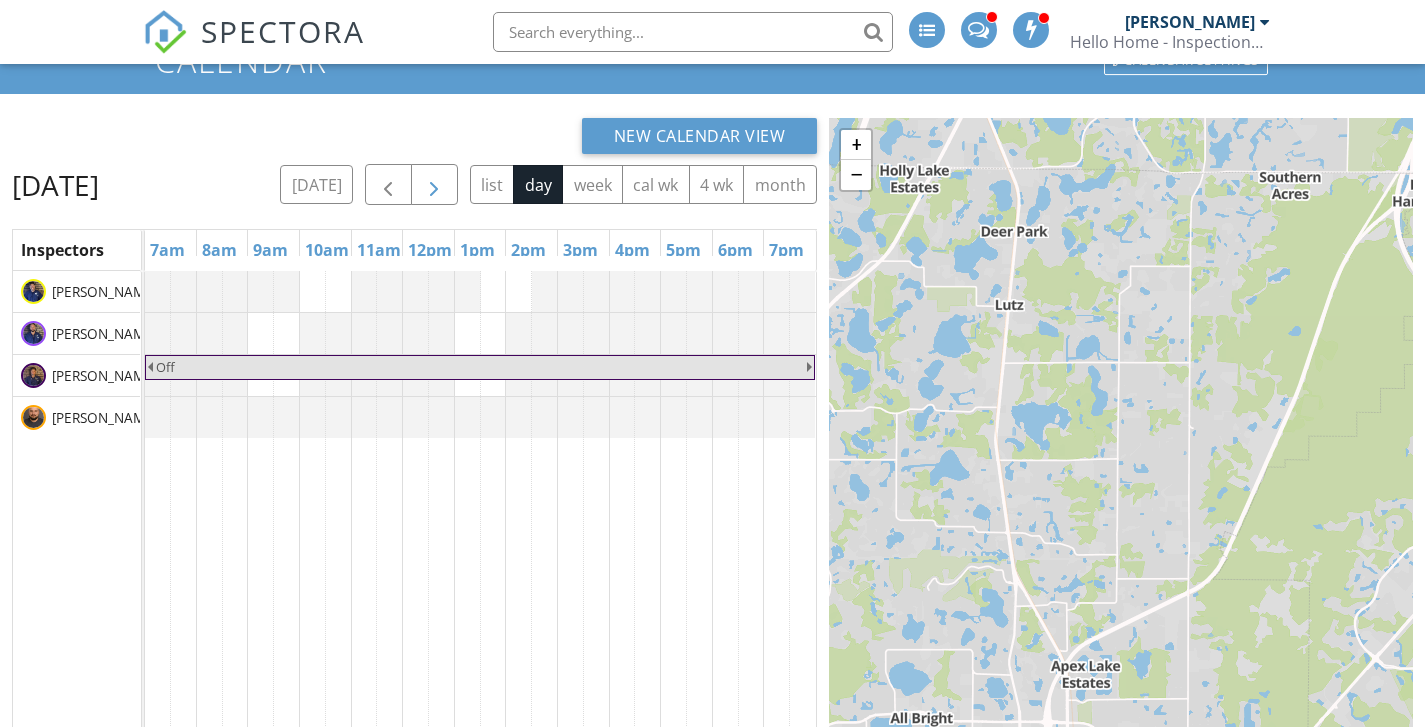click at bounding box center (434, 185) 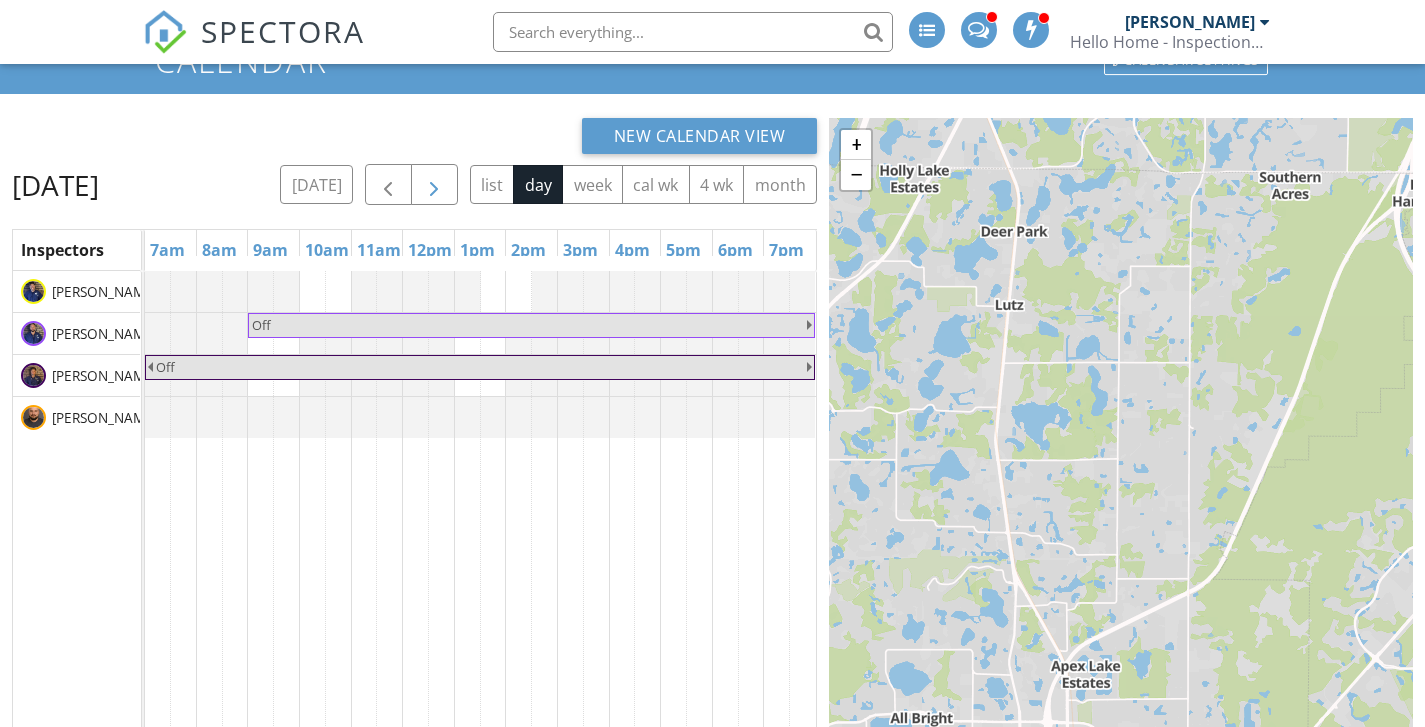 click at bounding box center [434, 185] 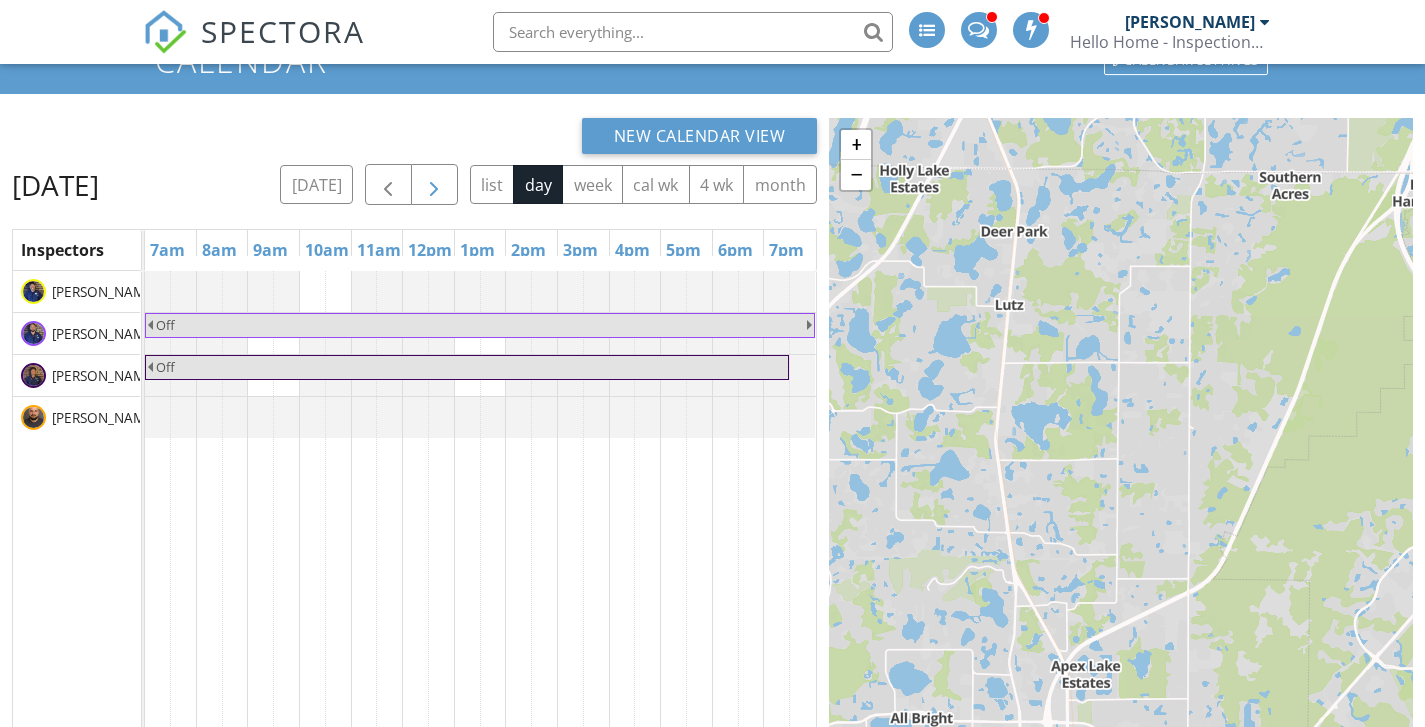 click at bounding box center [434, 185] 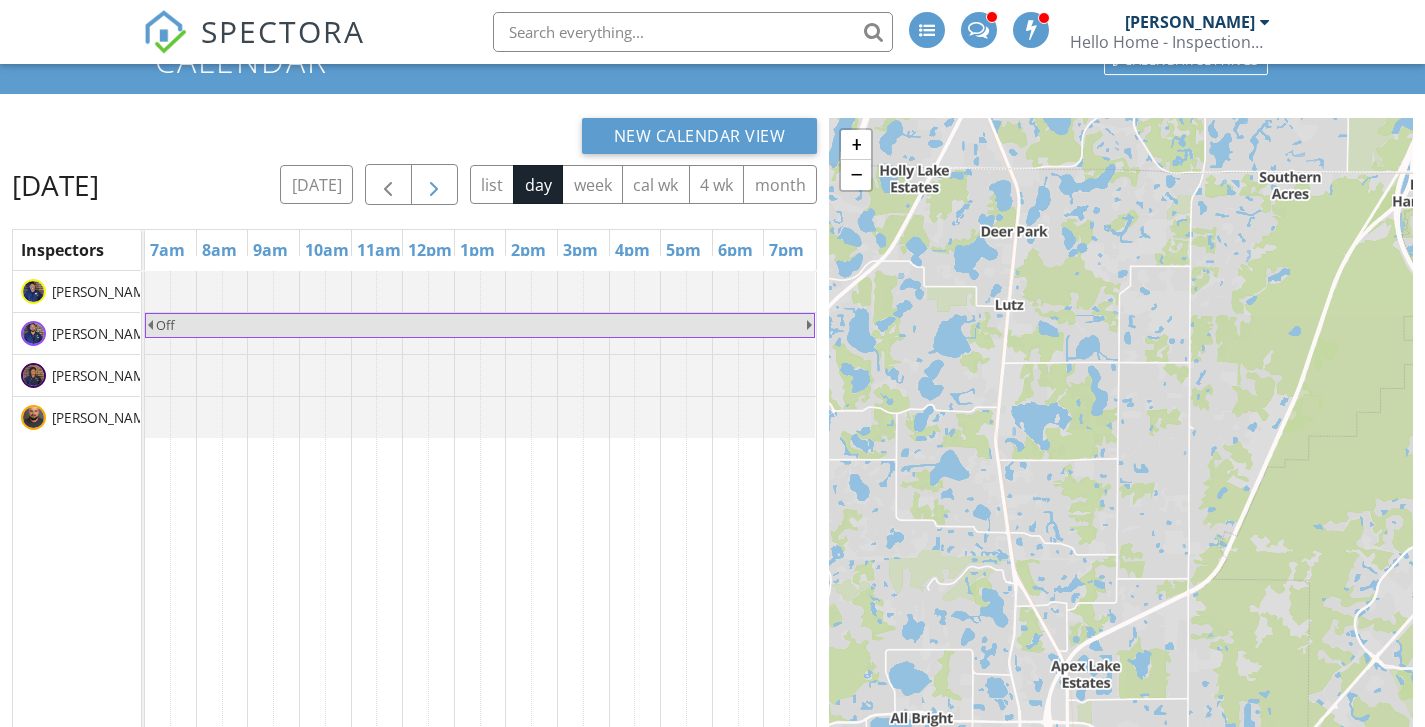 click at bounding box center (434, 185) 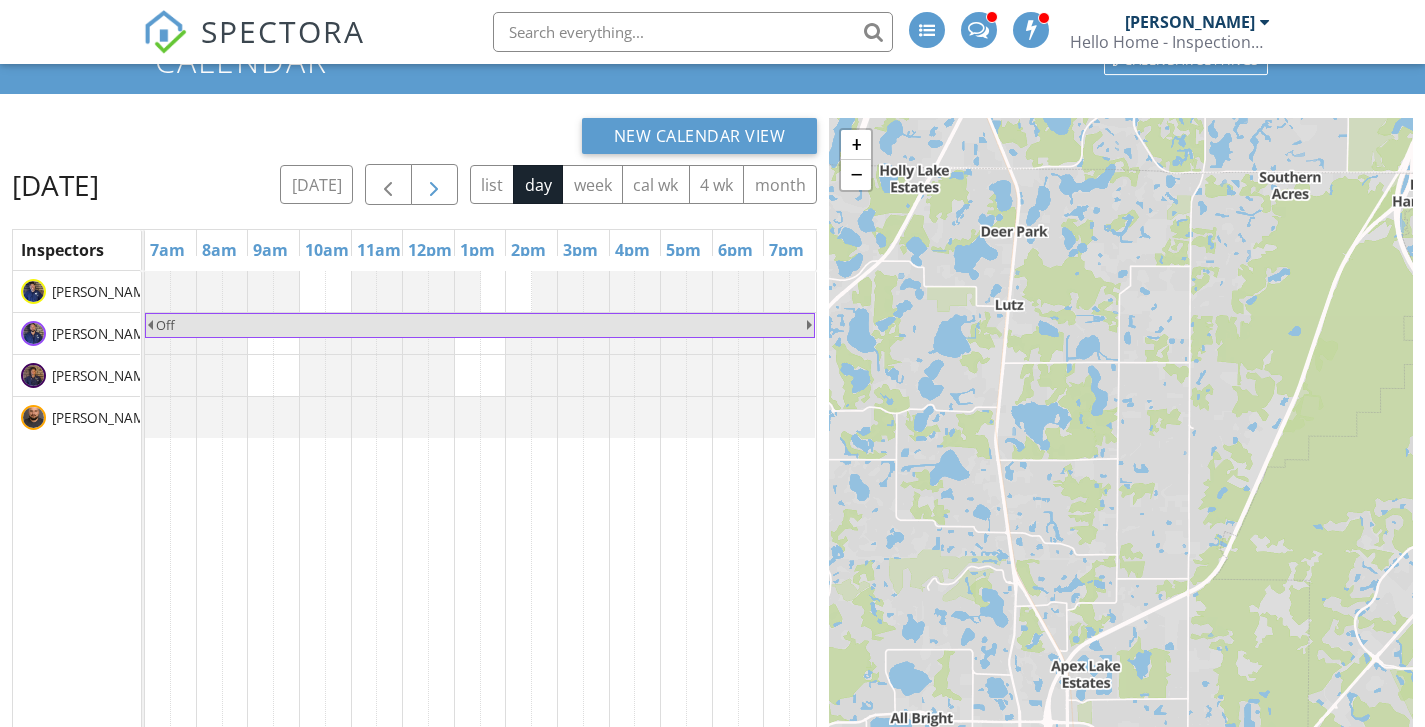 click at bounding box center (434, 185) 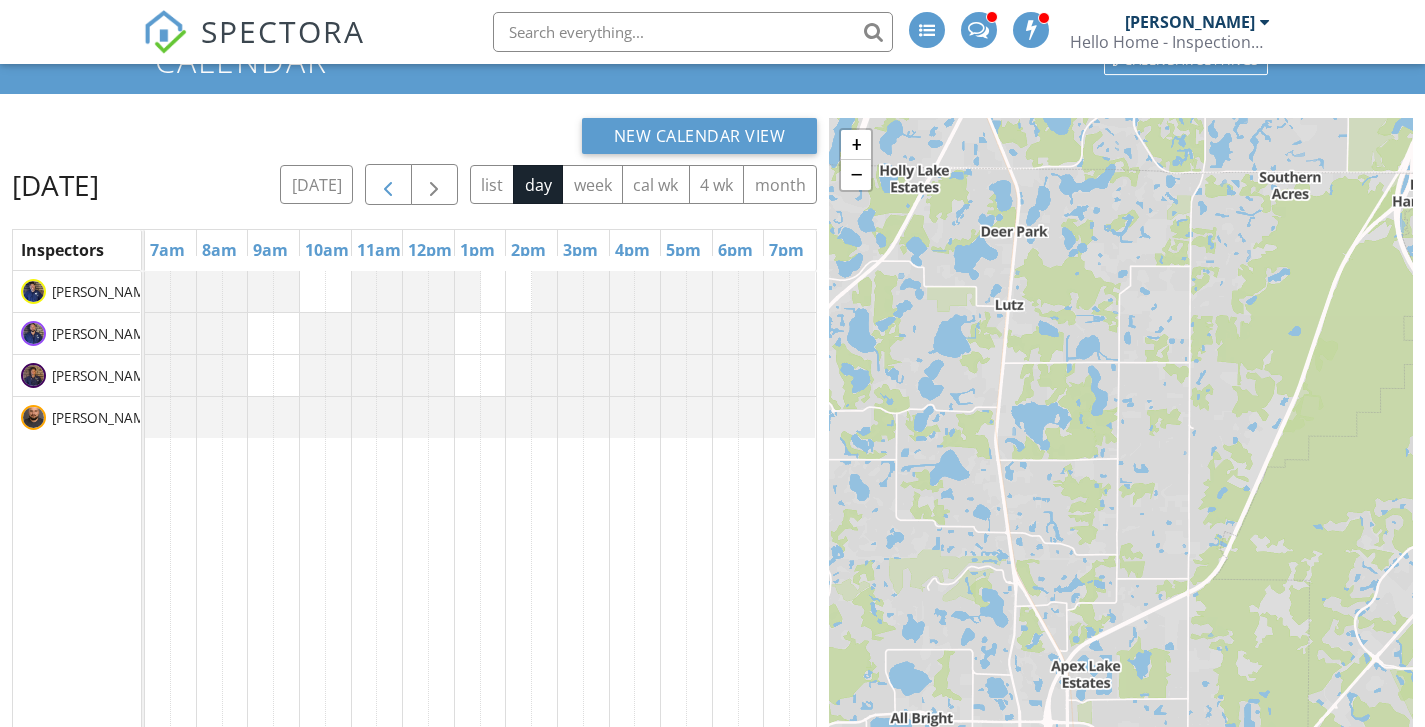 click at bounding box center [388, 185] 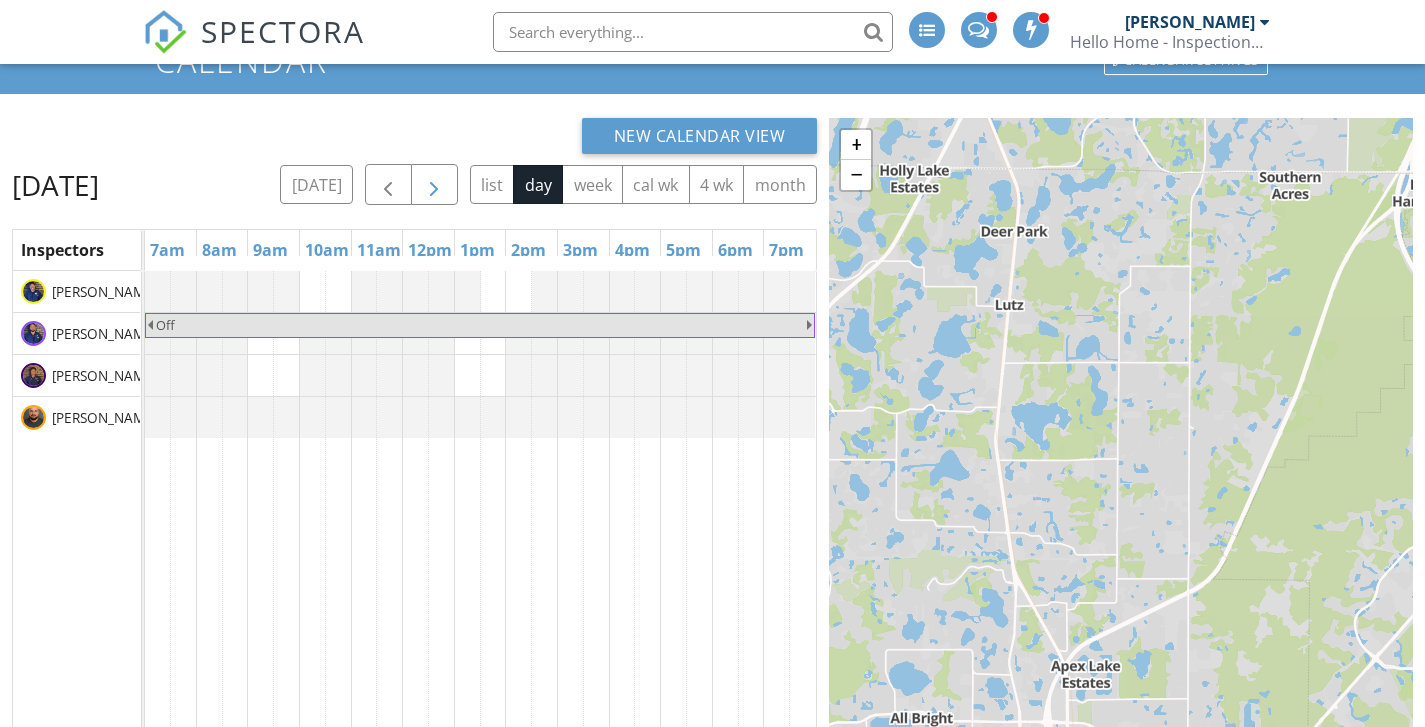 click at bounding box center [434, 185] 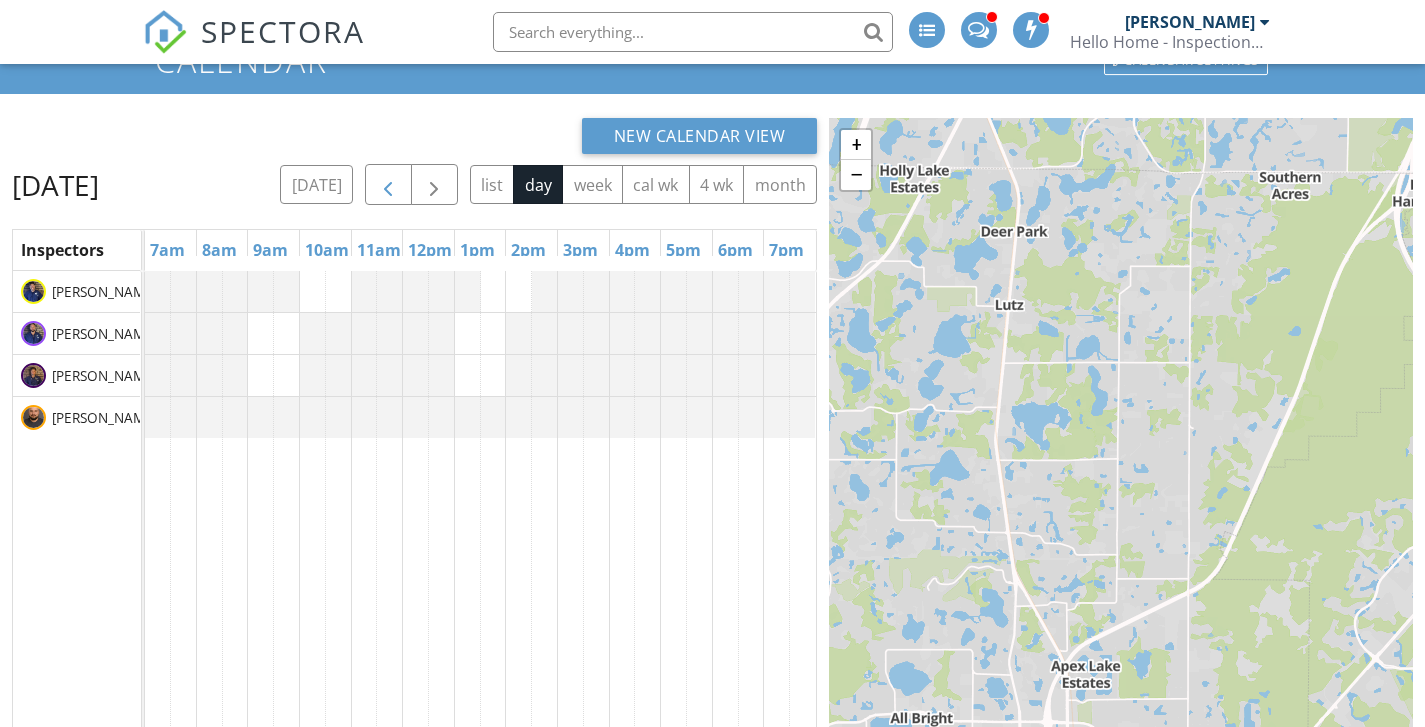 click at bounding box center [388, 185] 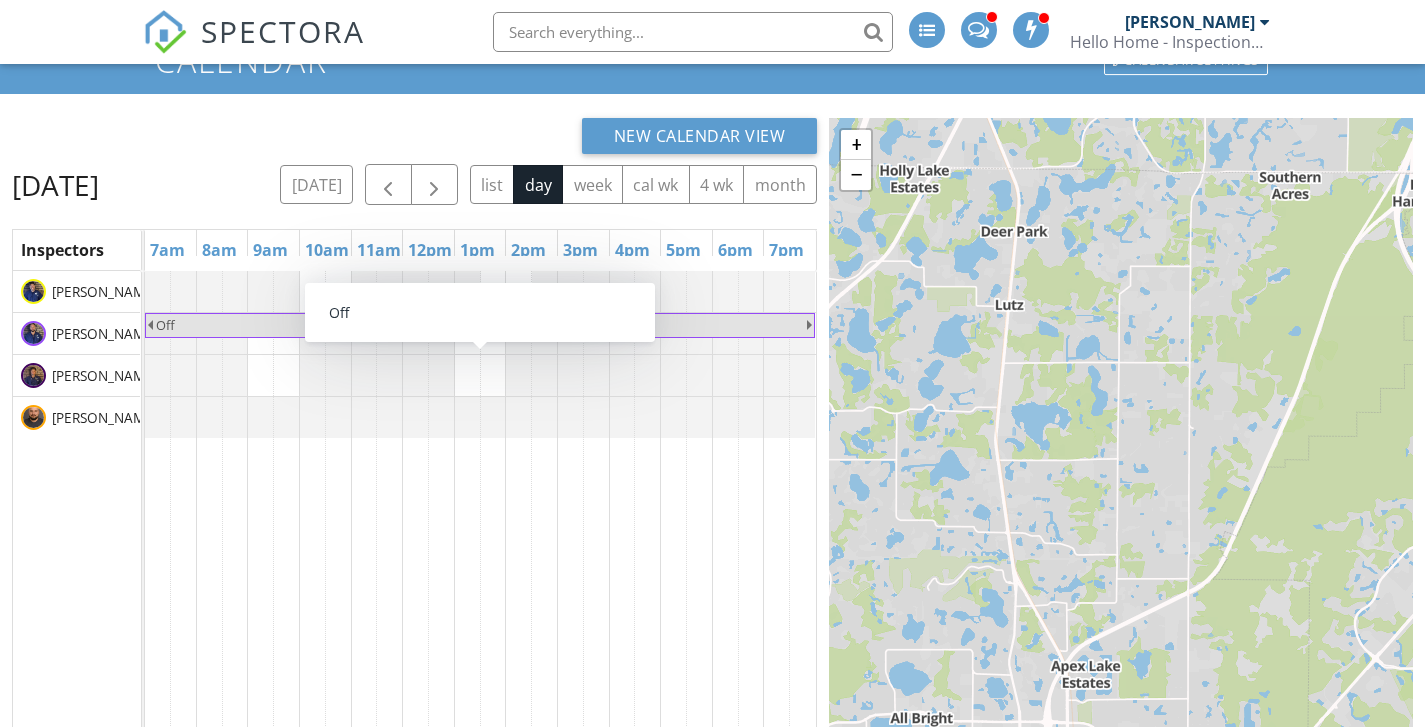 click on "Off" at bounding box center [480, 325] 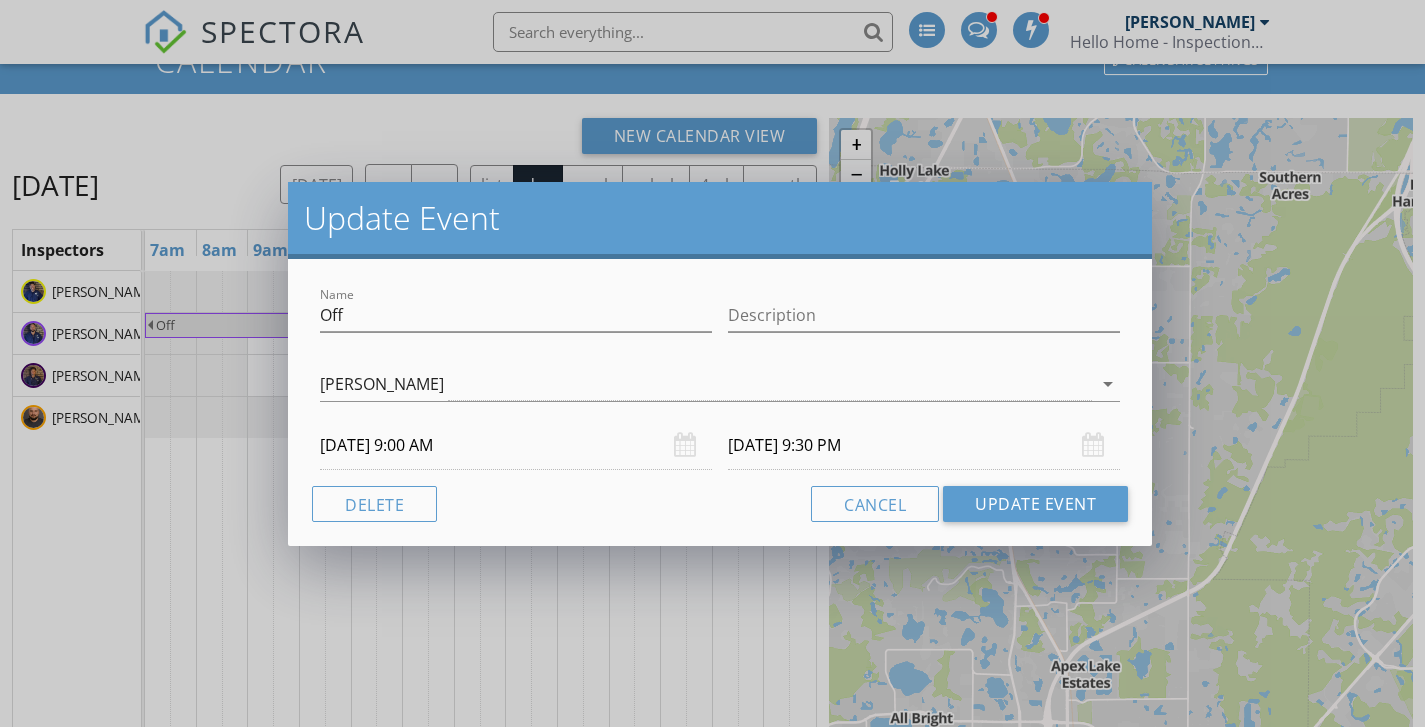 click on "07/28/2025 9:30 PM" at bounding box center (924, 445) 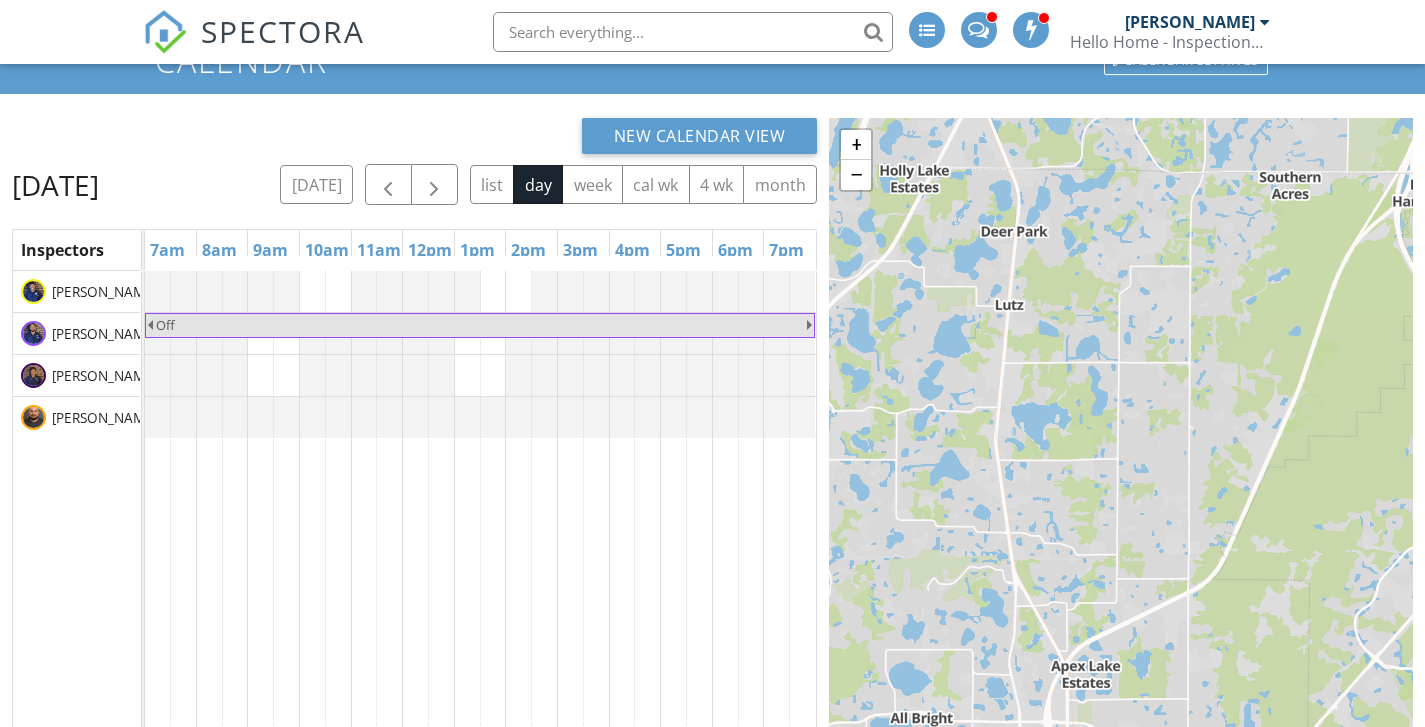 click at bounding box center [712, 363] 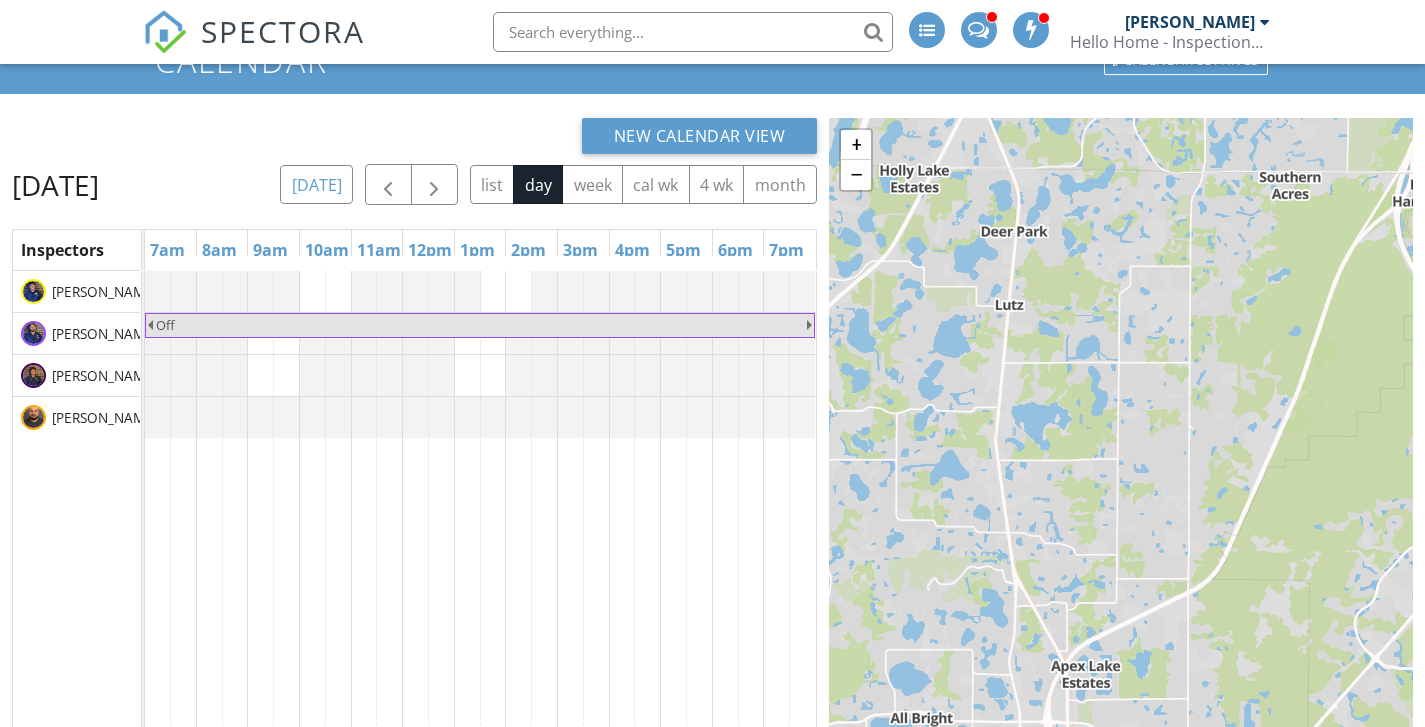 click on "today" at bounding box center [316, 184] 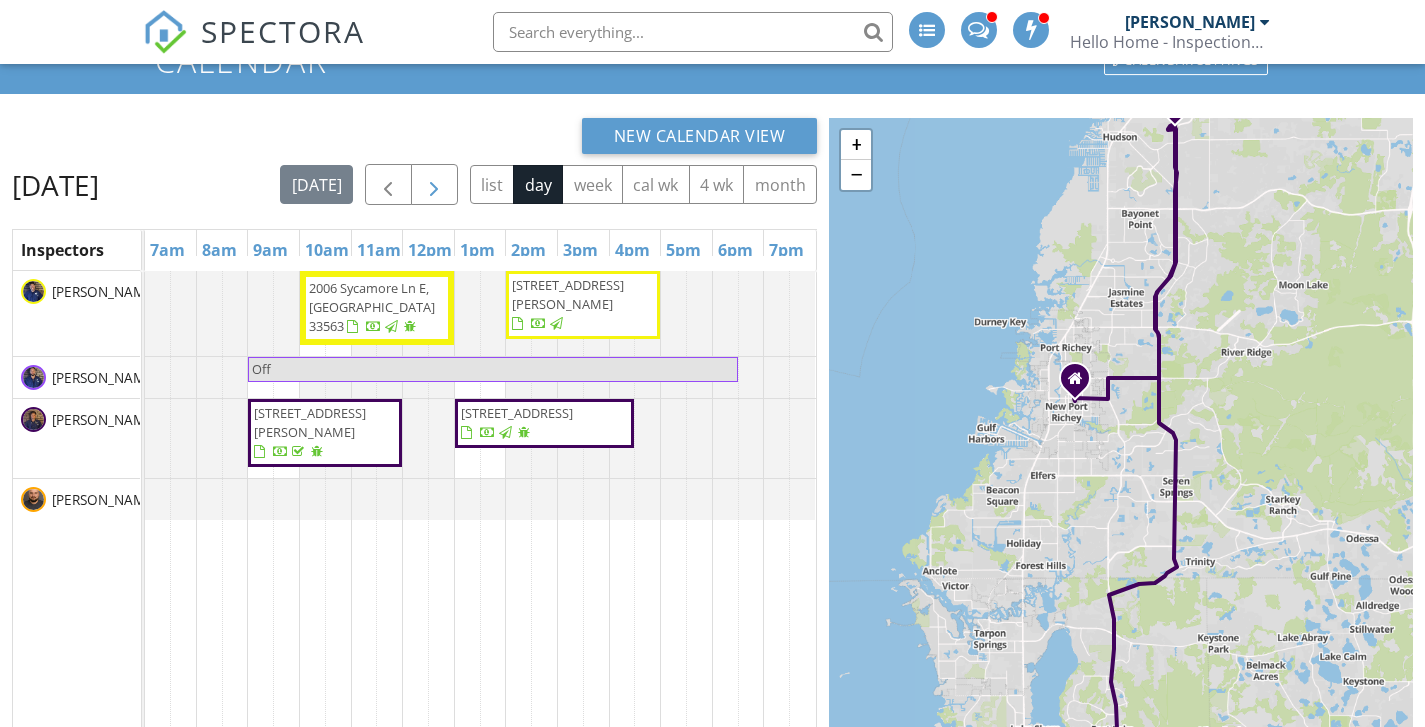 click at bounding box center [434, 184] 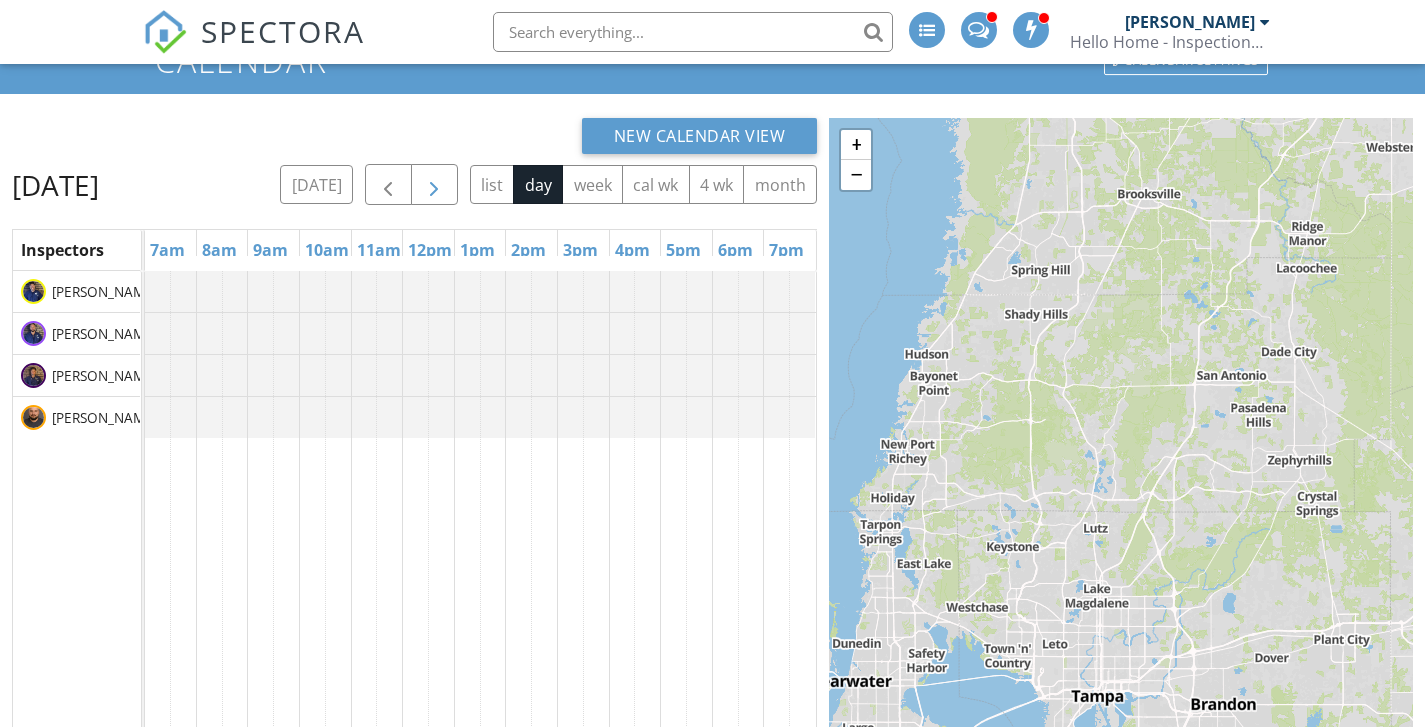 click at bounding box center (434, 185) 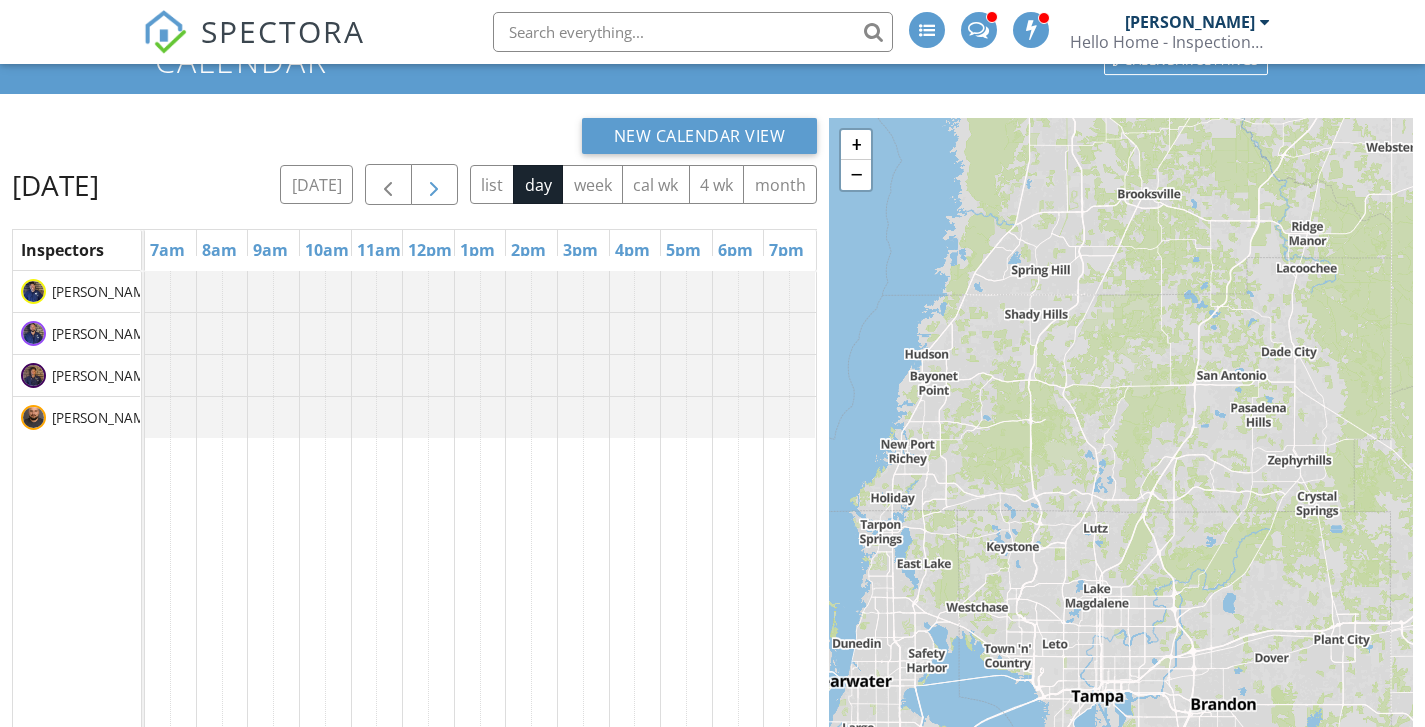 click at bounding box center (434, 185) 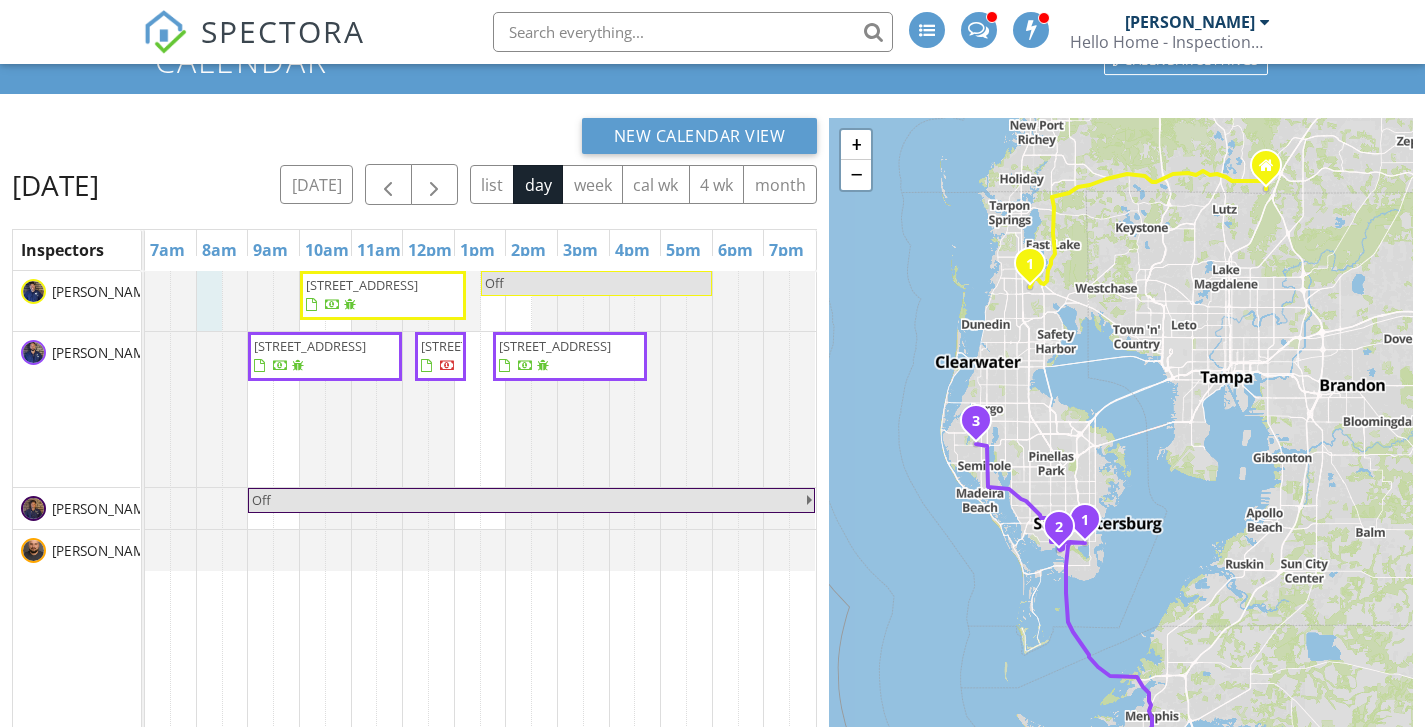 click at bounding box center (145, 301) 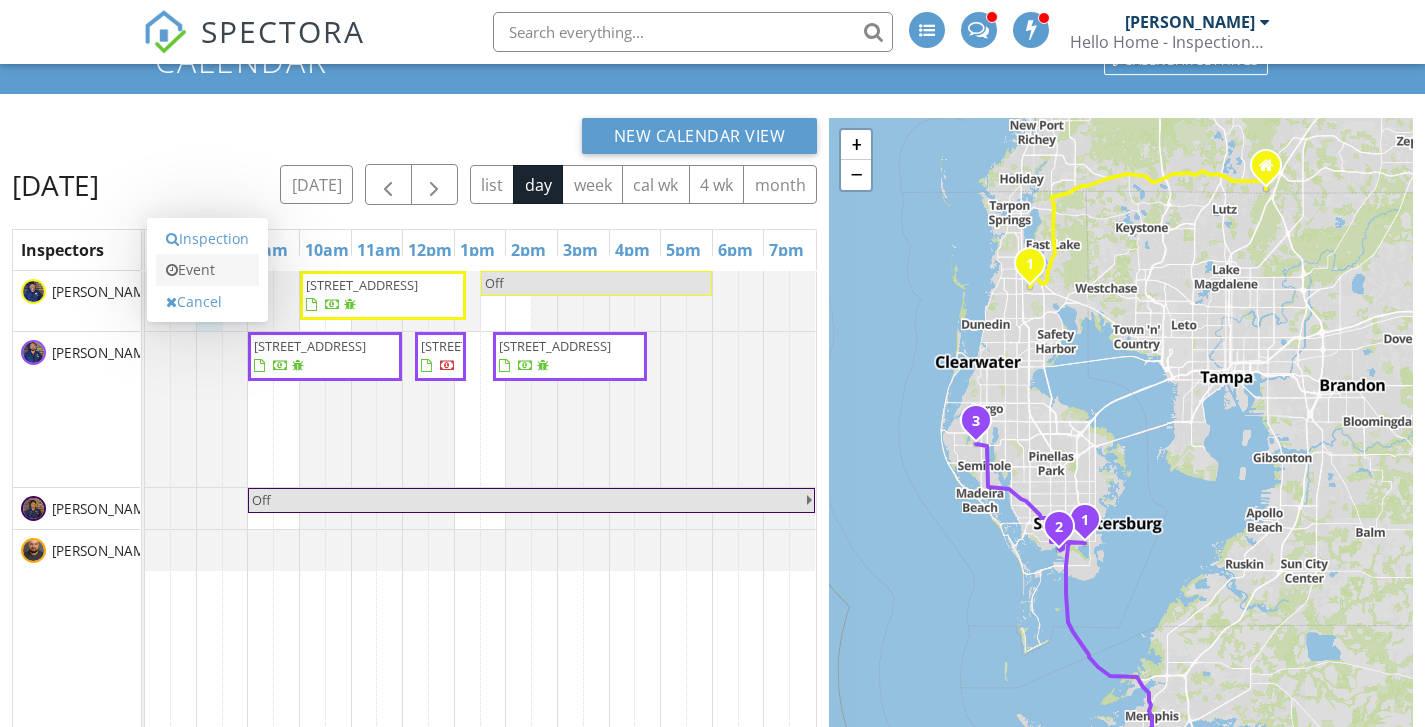 click on "Event" at bounding box center (207, 270) 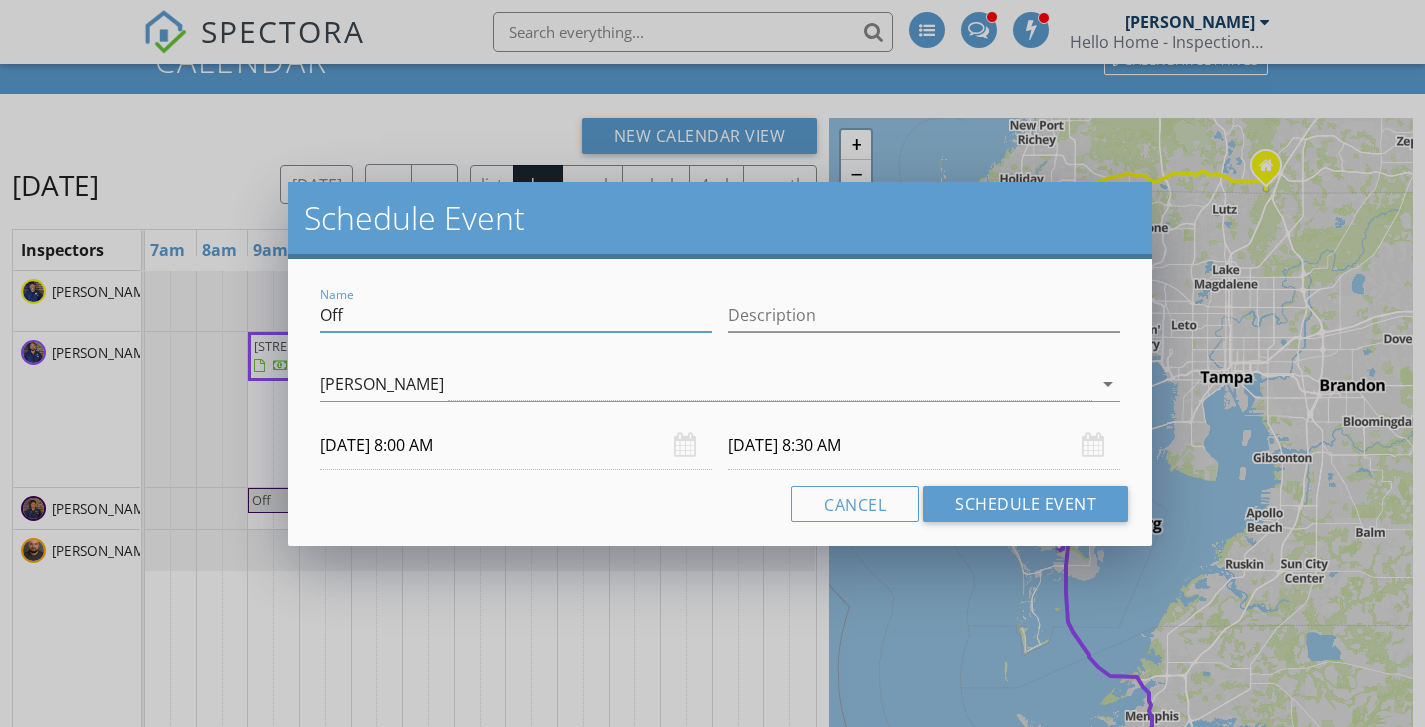 drag, startPoint x: 369, startPoint y: 315, endPoint x: 295, endPoint y: 312, distance: 74.06078 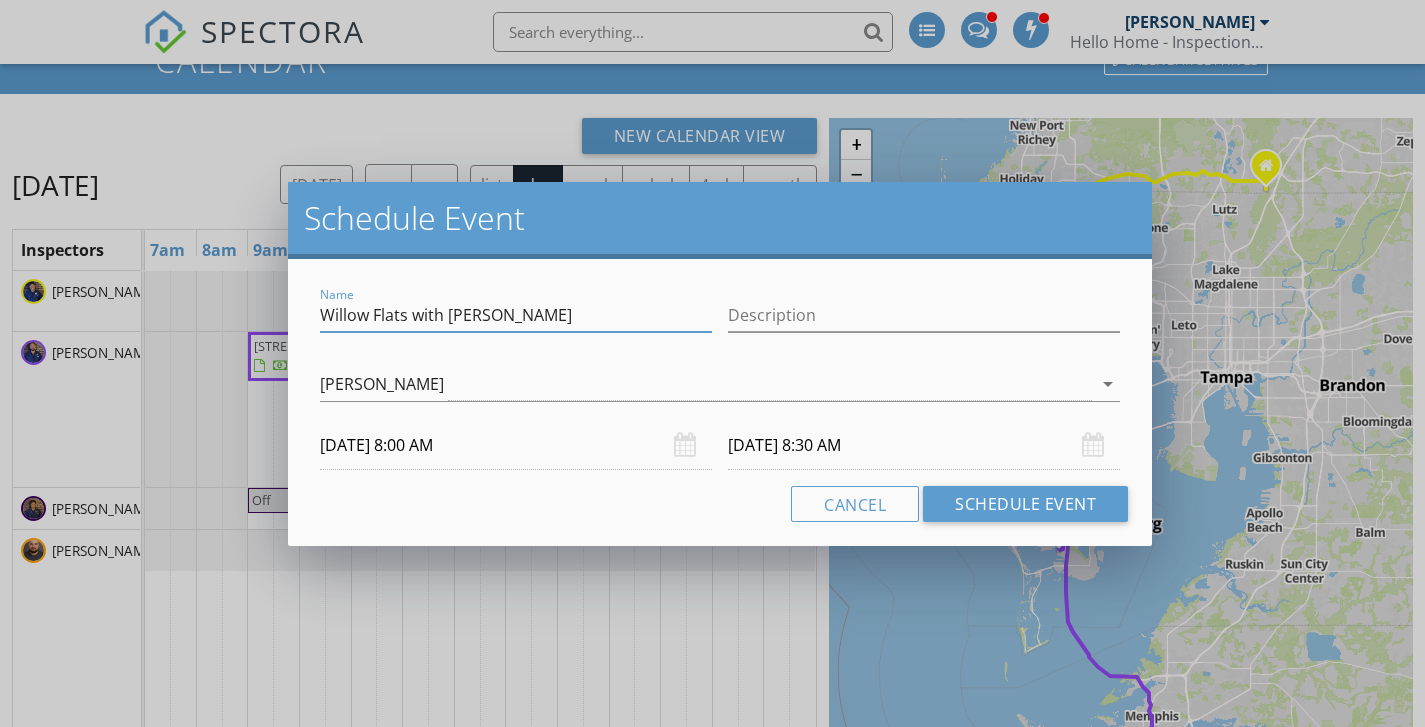 type on "Willow Flats with Jonathan" 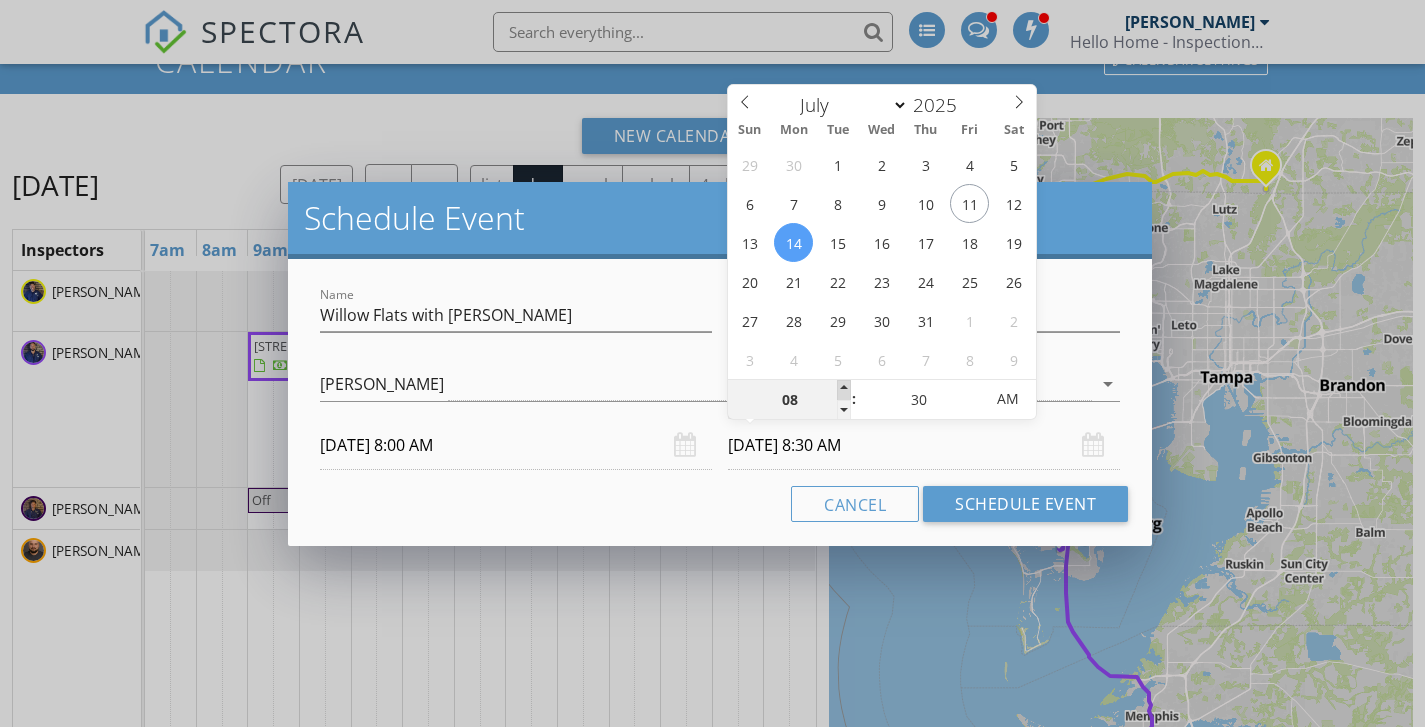 type on "09" 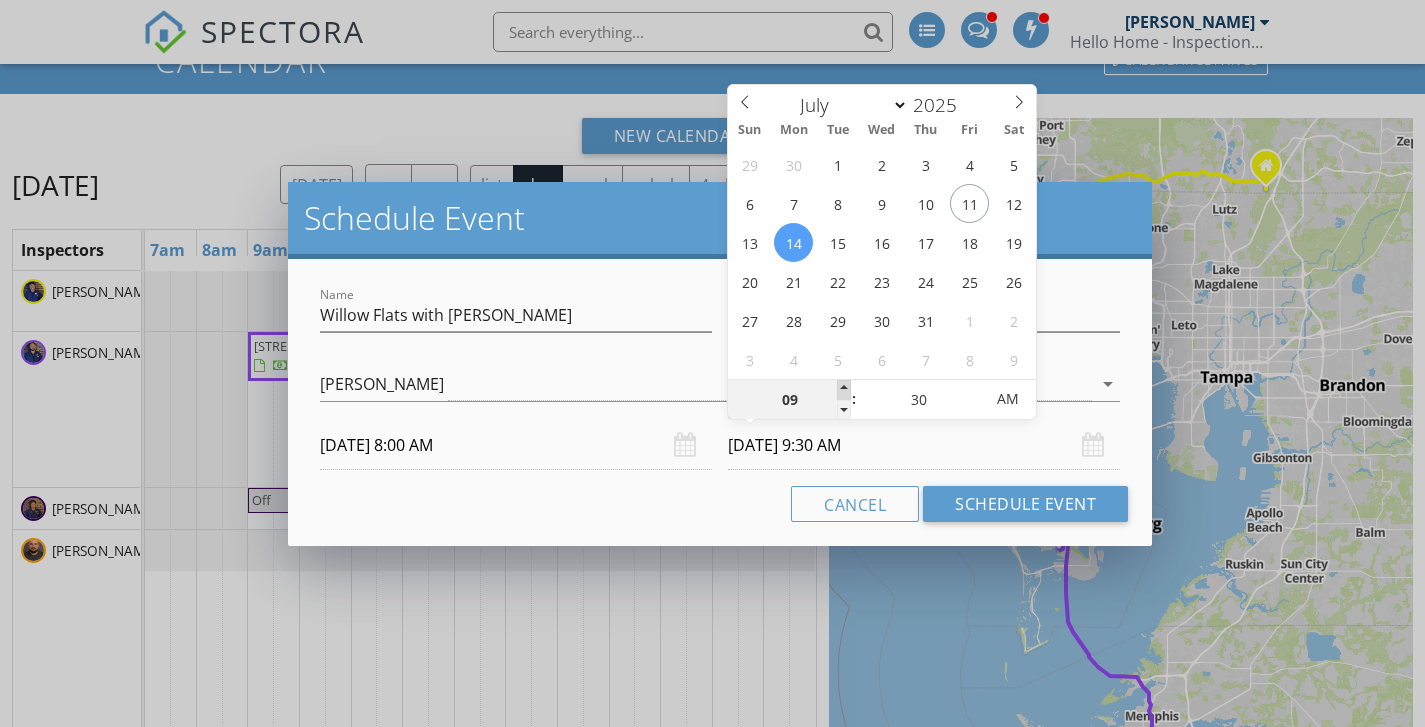 click at bounding box center (844, 390) 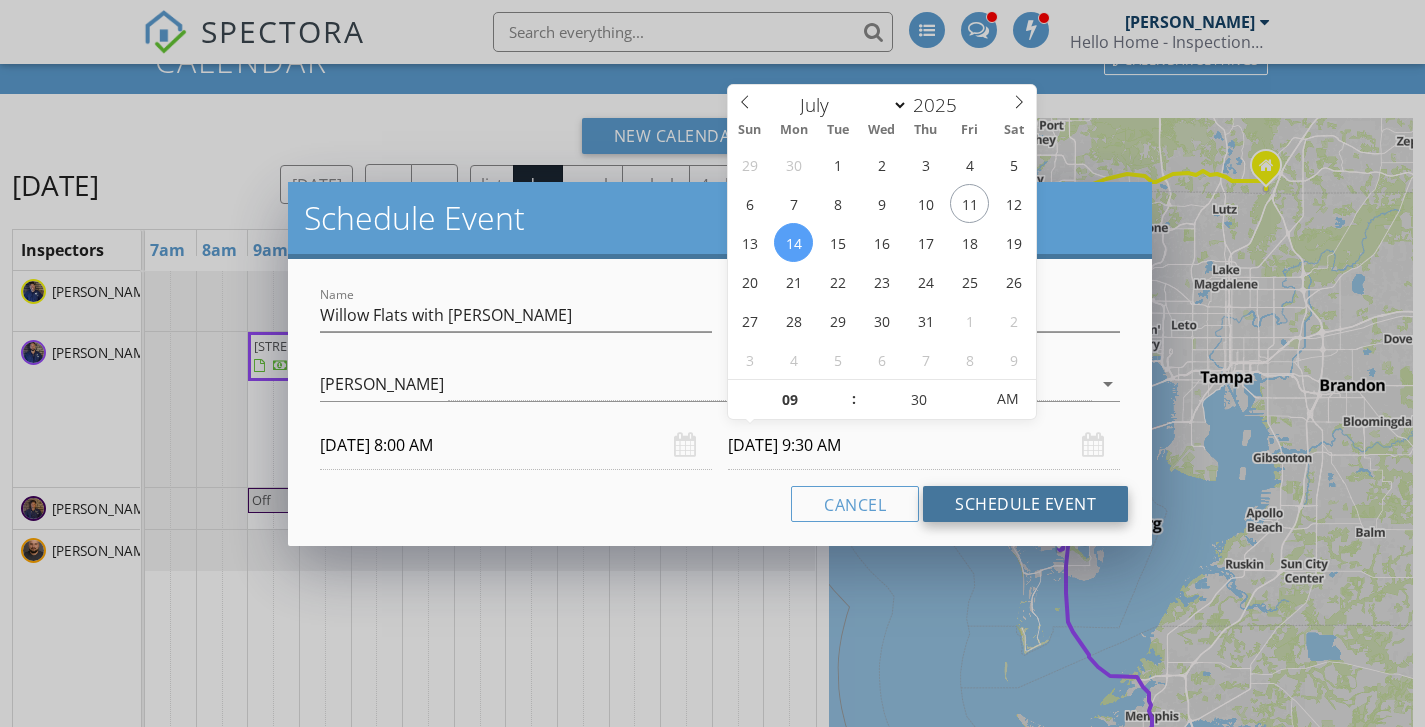 click on "Schedule Event" at bounding box center (1025, 504) 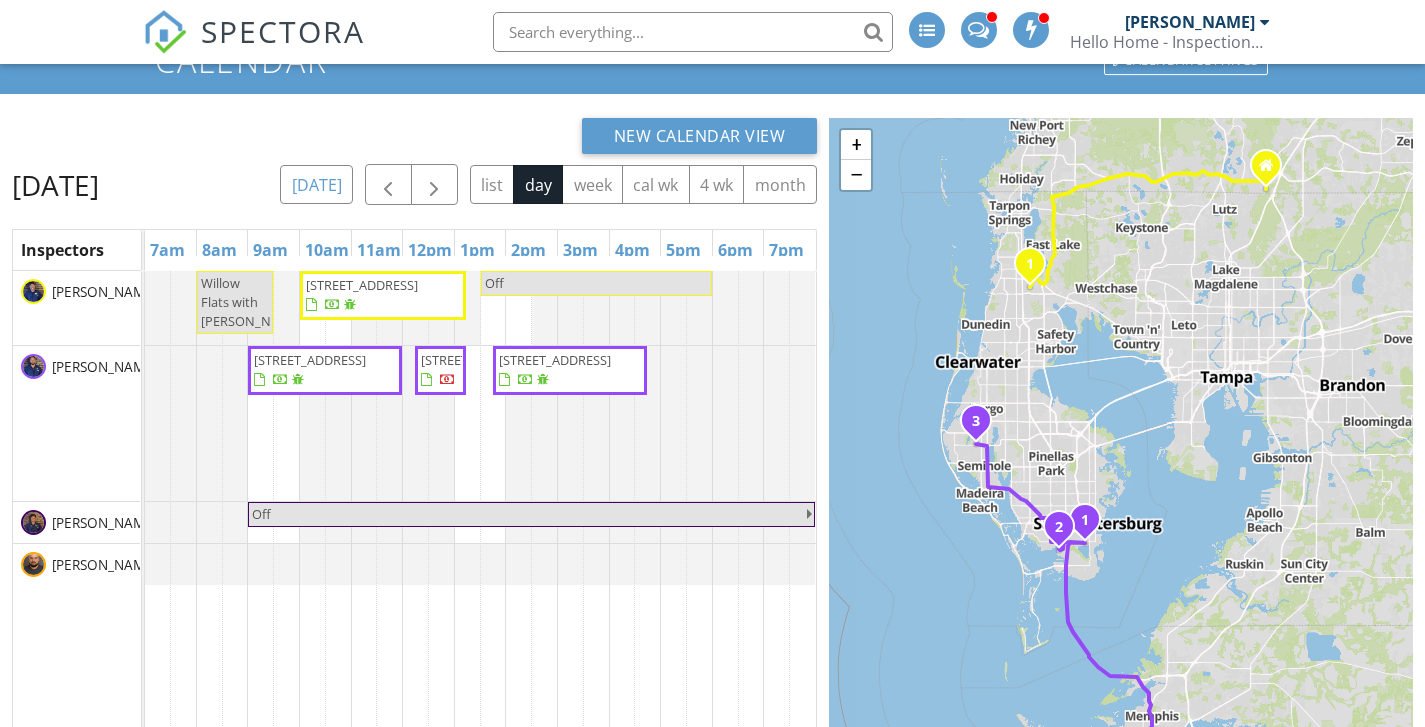 click on "today" at bounding box center [316, 184] 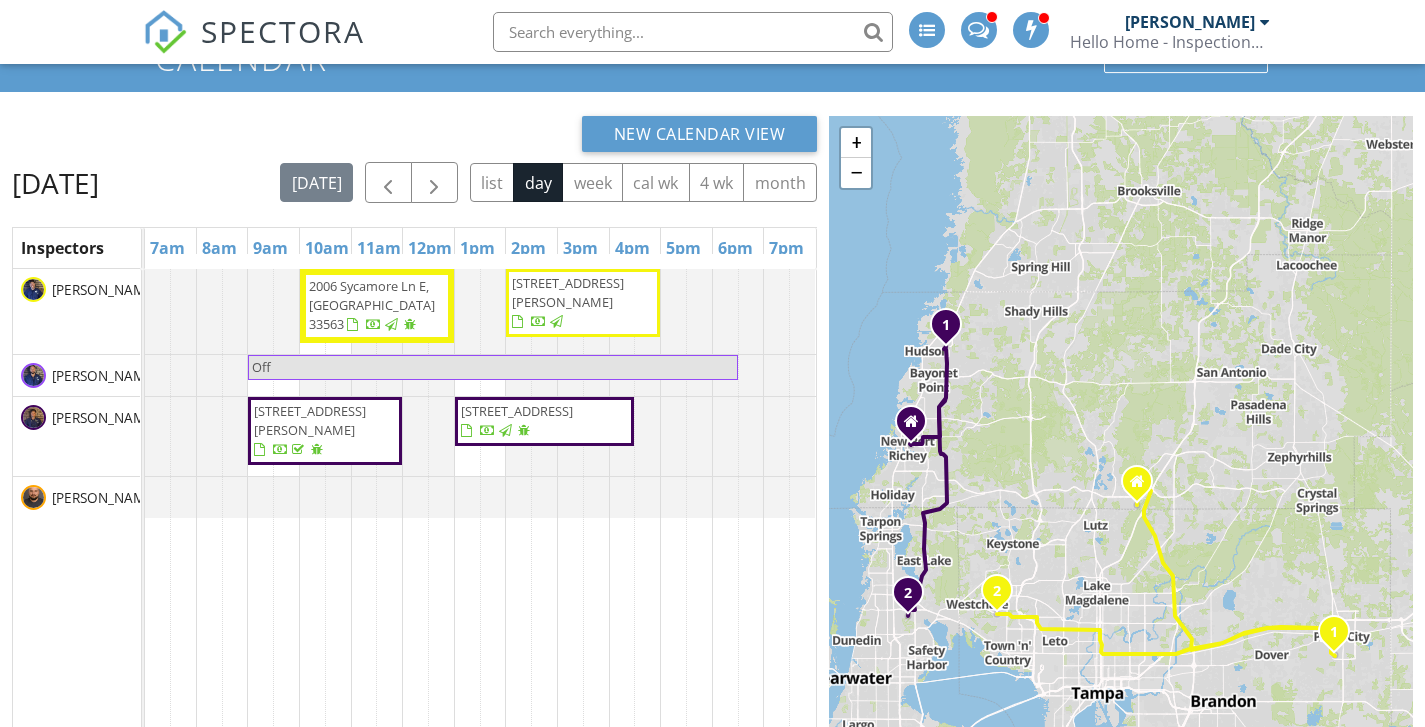 scroll, scrollTop: 92, scrollLeft: 0, axis: vertical 